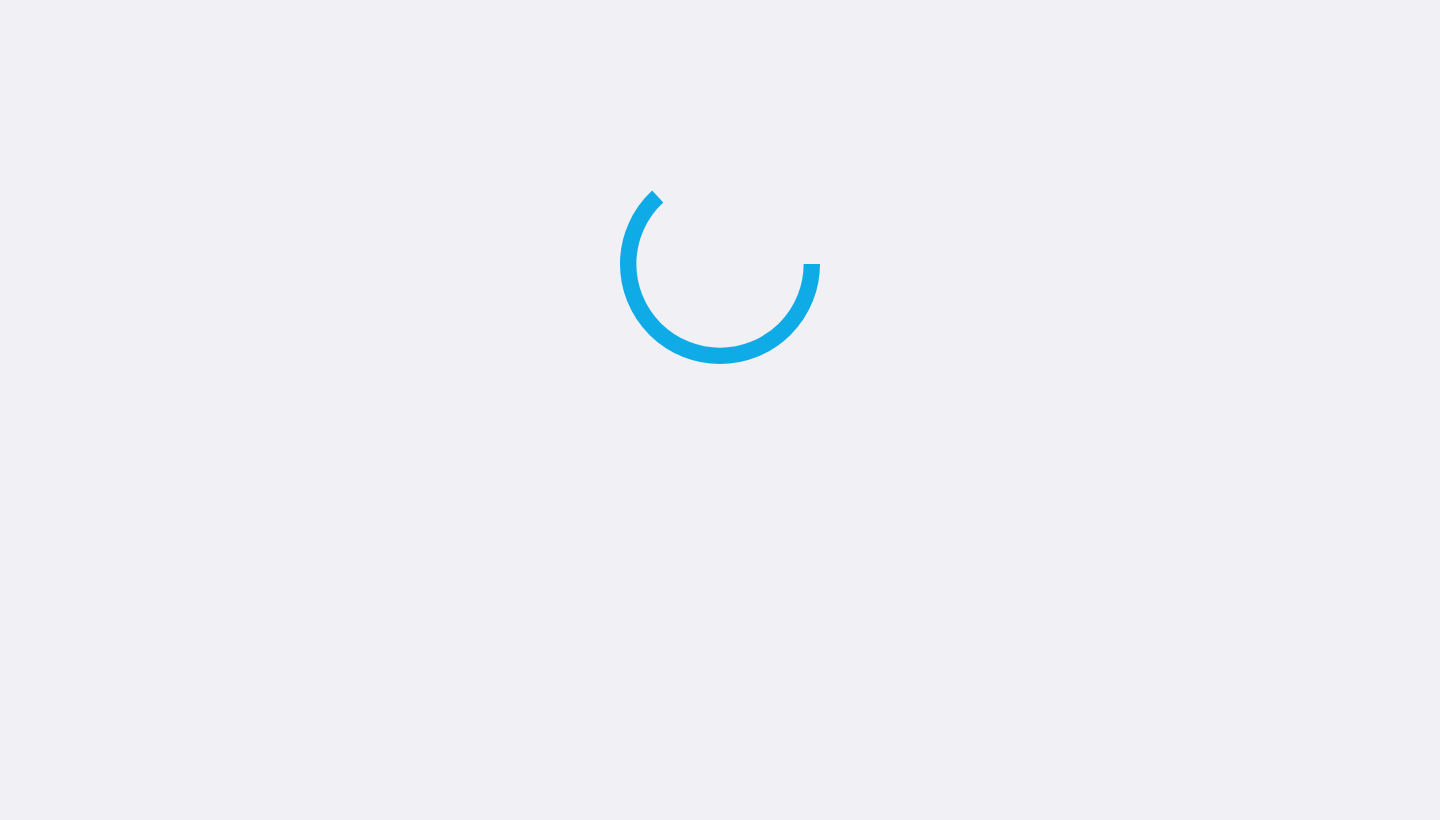 scroll, scrollTop: 0, scrollLeft: 0, axis: both 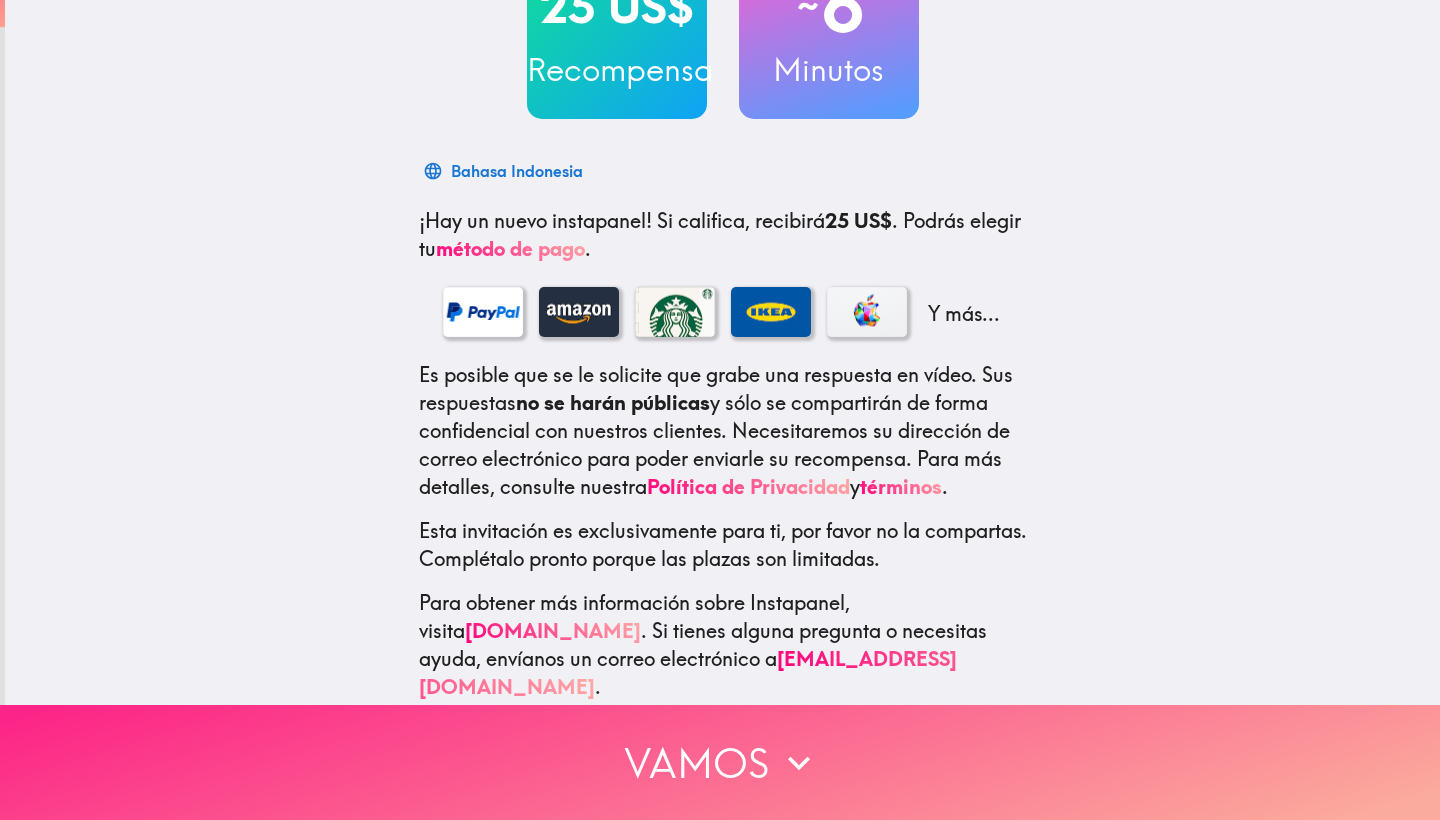 click on "Vamos" at bounding box center [720, 762] 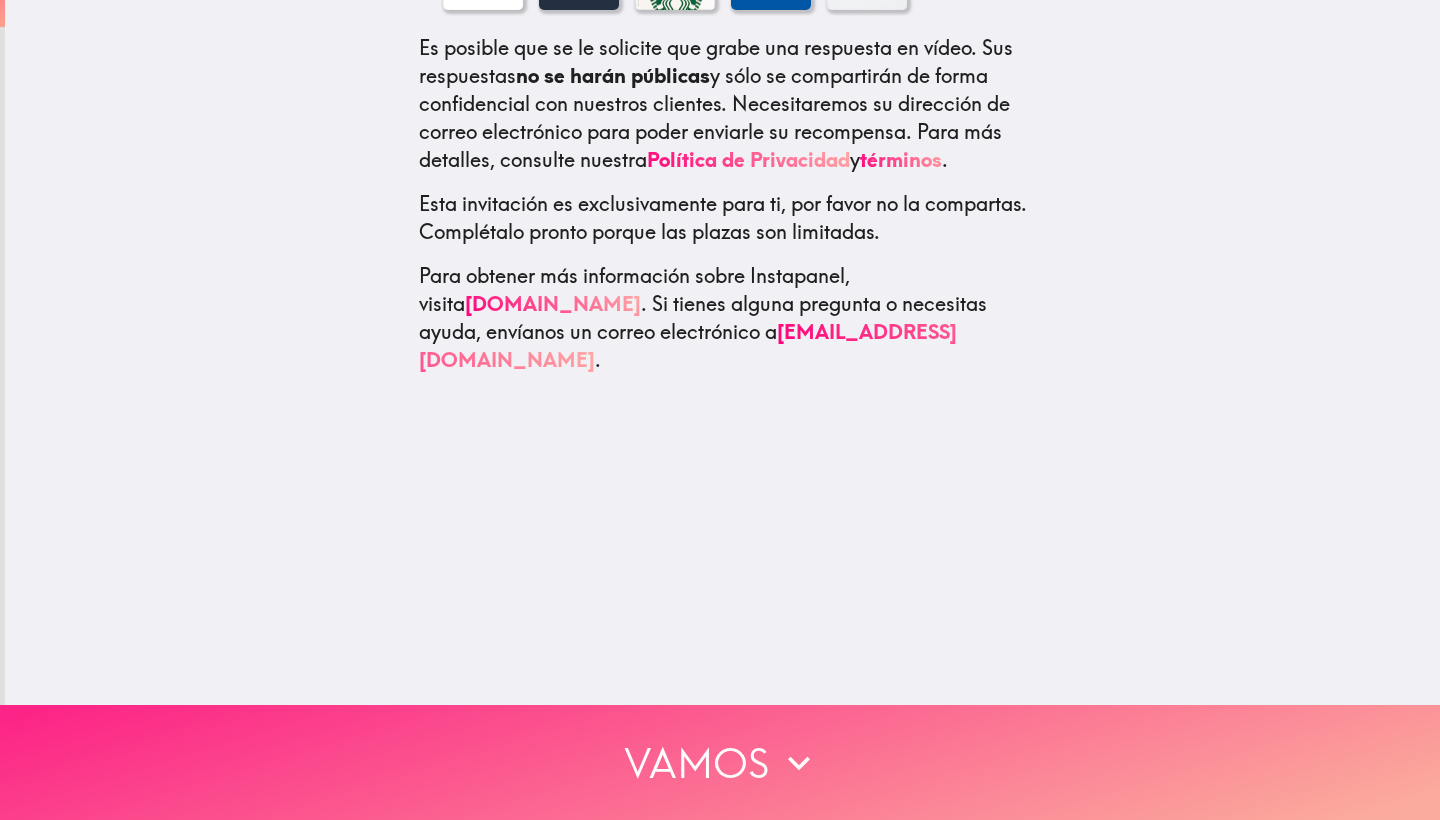 scroll, scrollTop: 0, scrollLeft: 0, axis: both 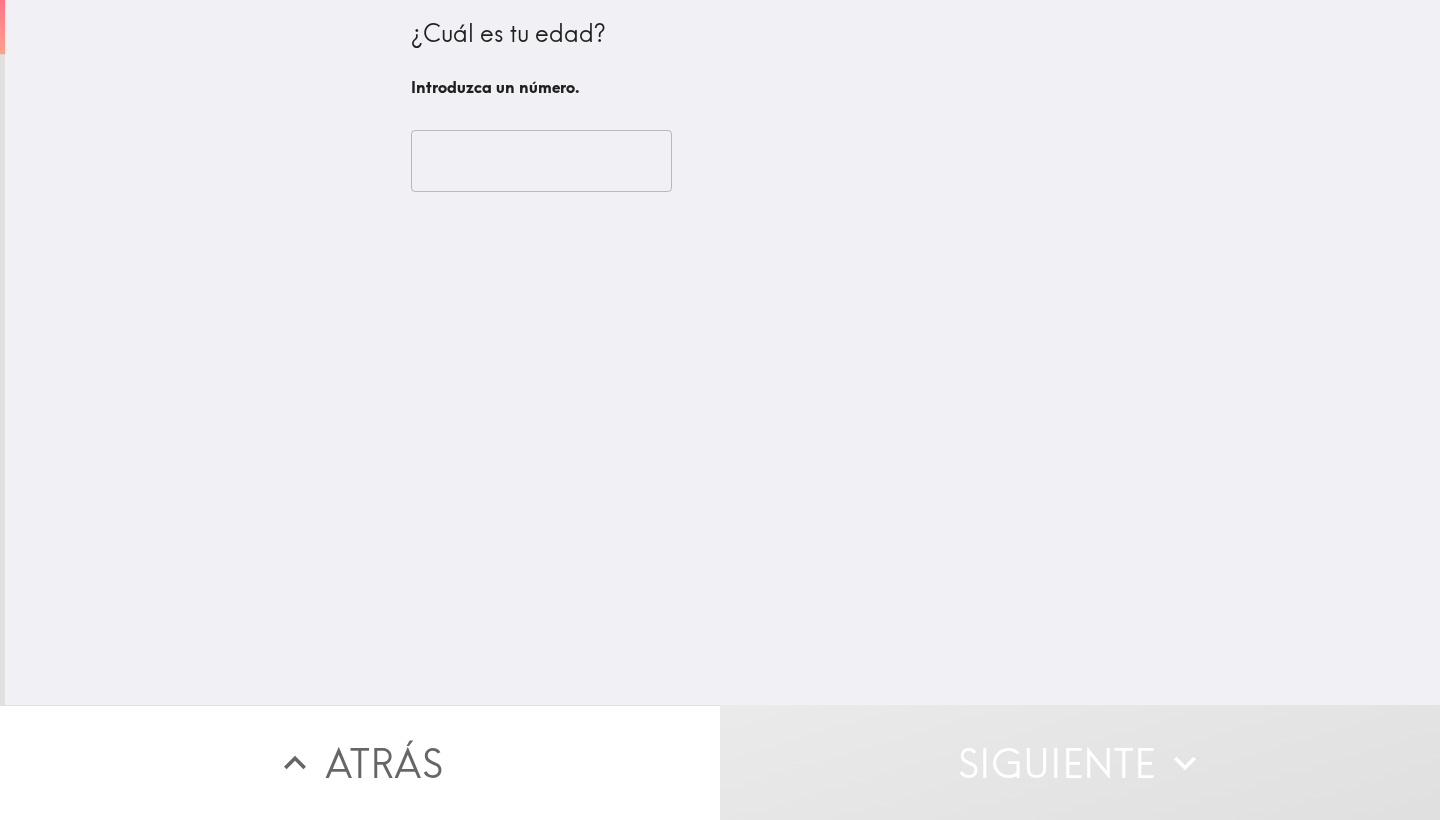 click at bounding box center (541, 161) 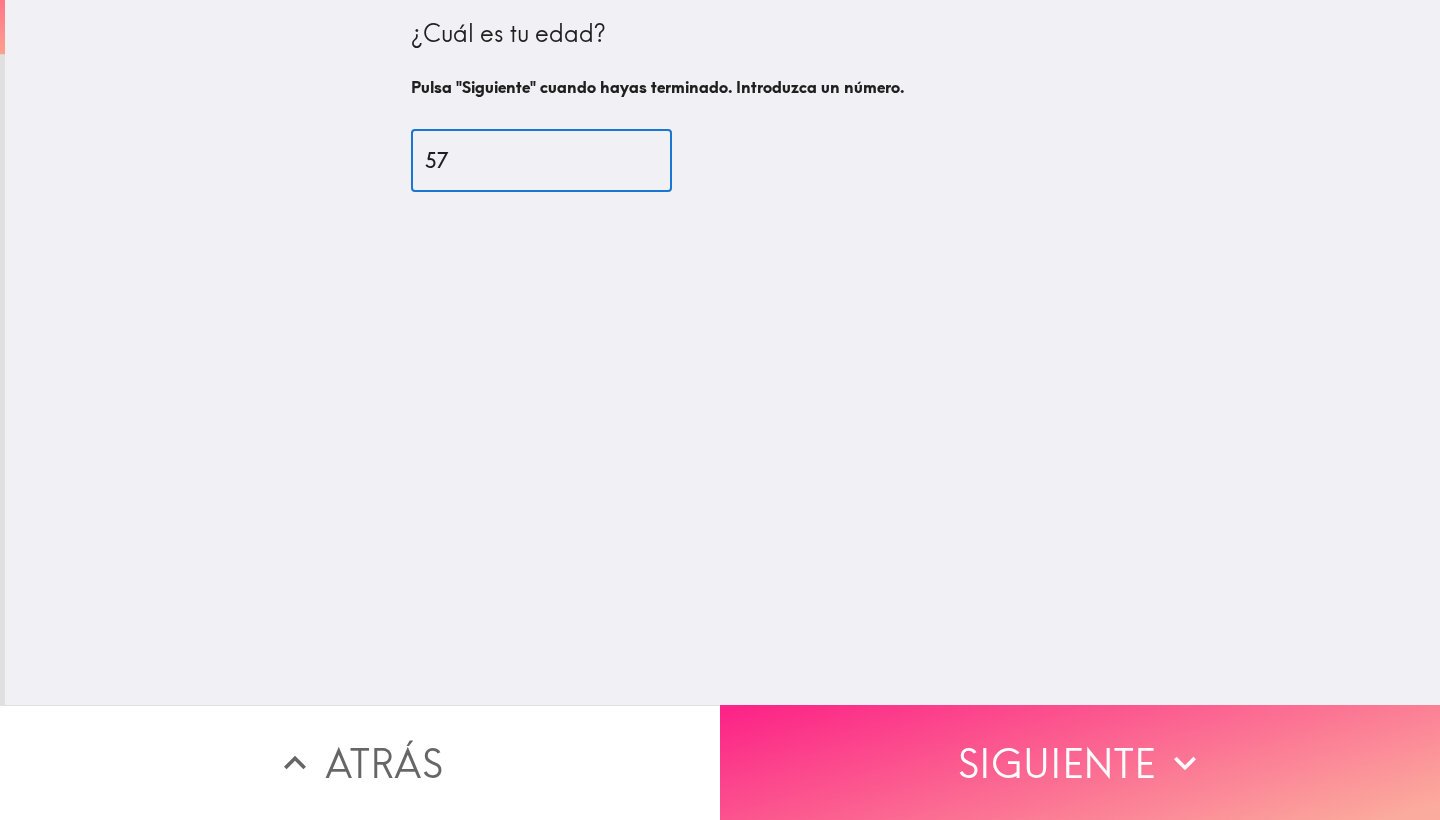 type on "57" 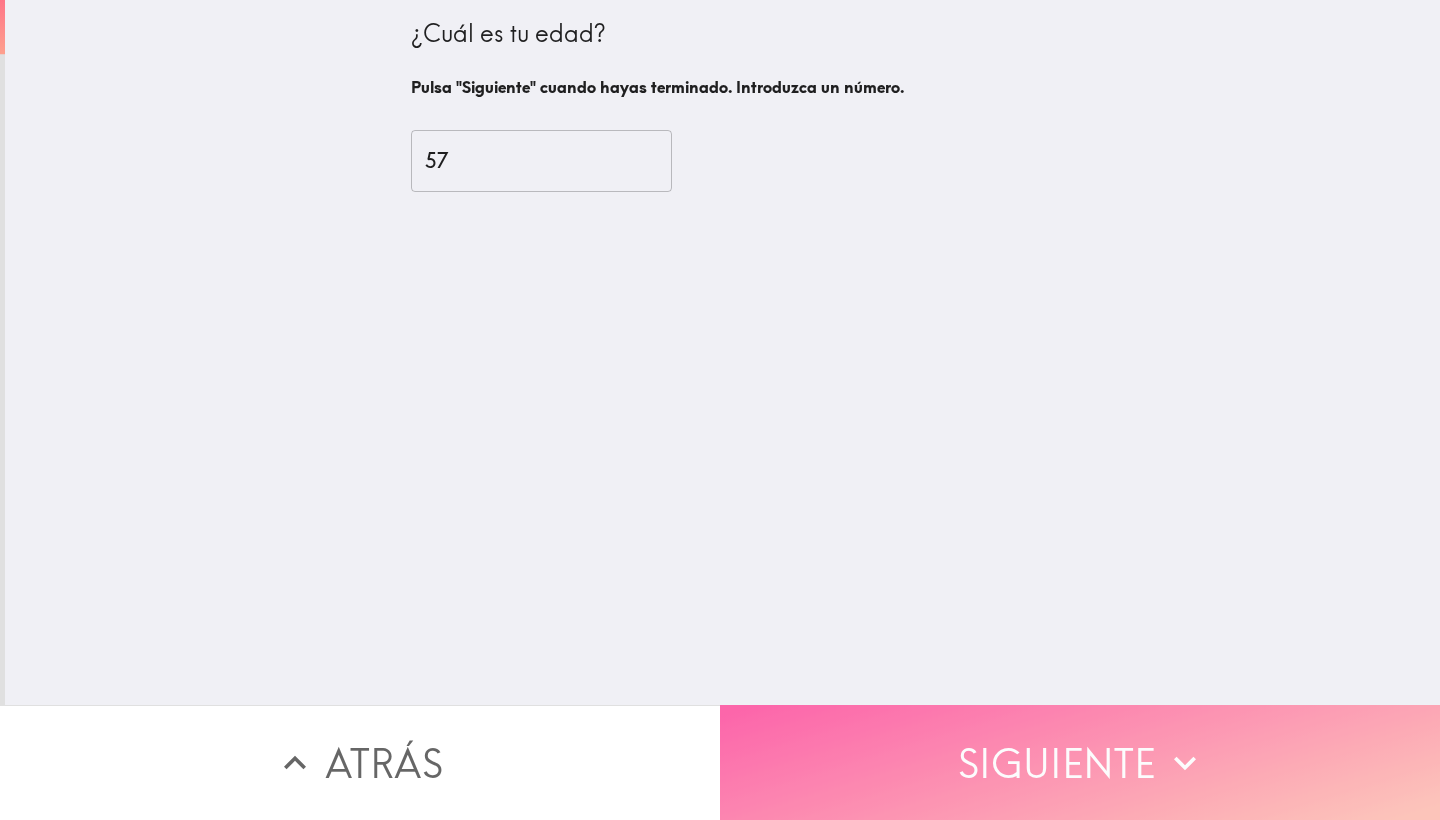 click on "Siguiente" at bounding box center [1080, 762] 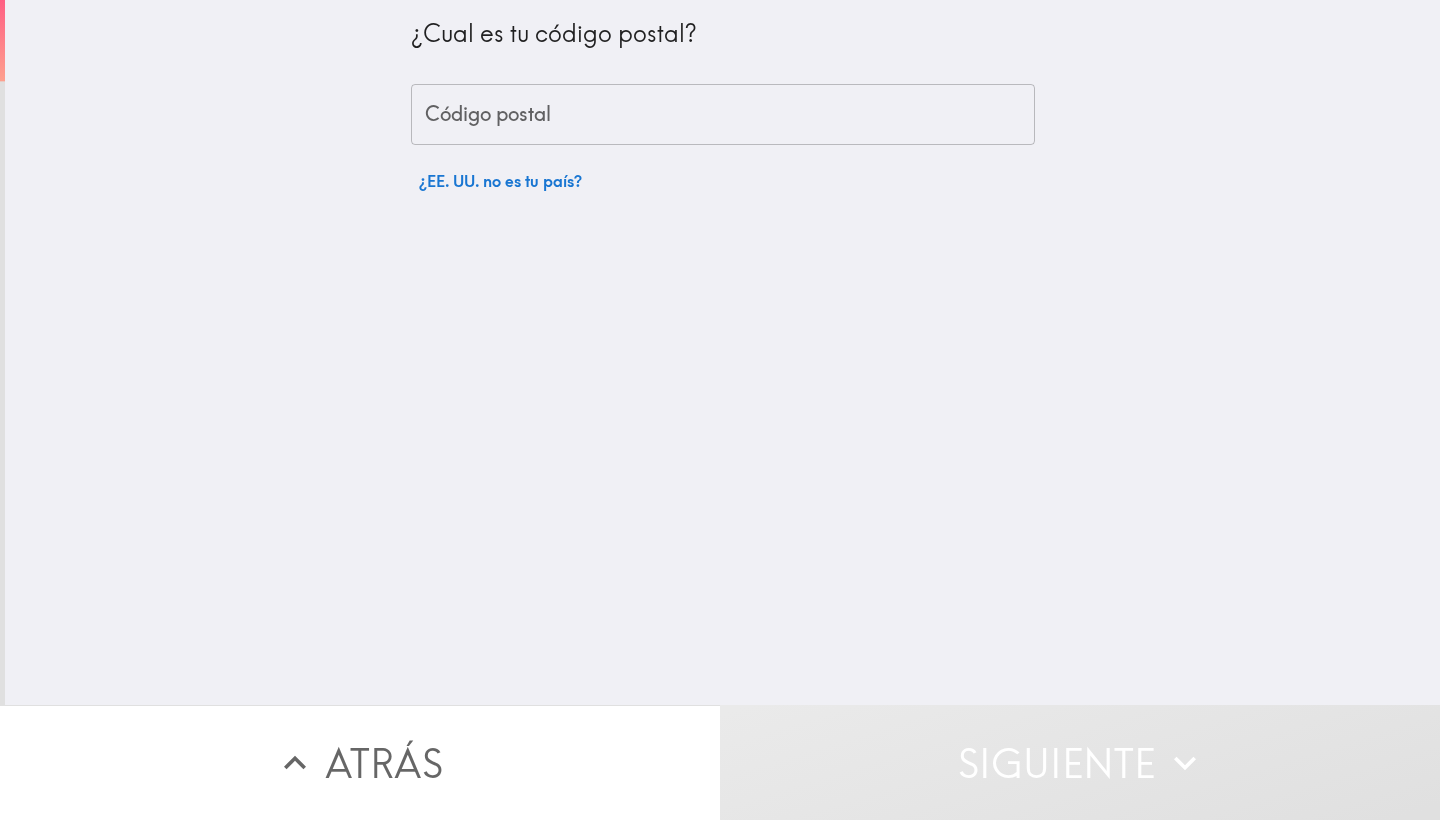click on "Código postal" at bounding box center [723, 115] 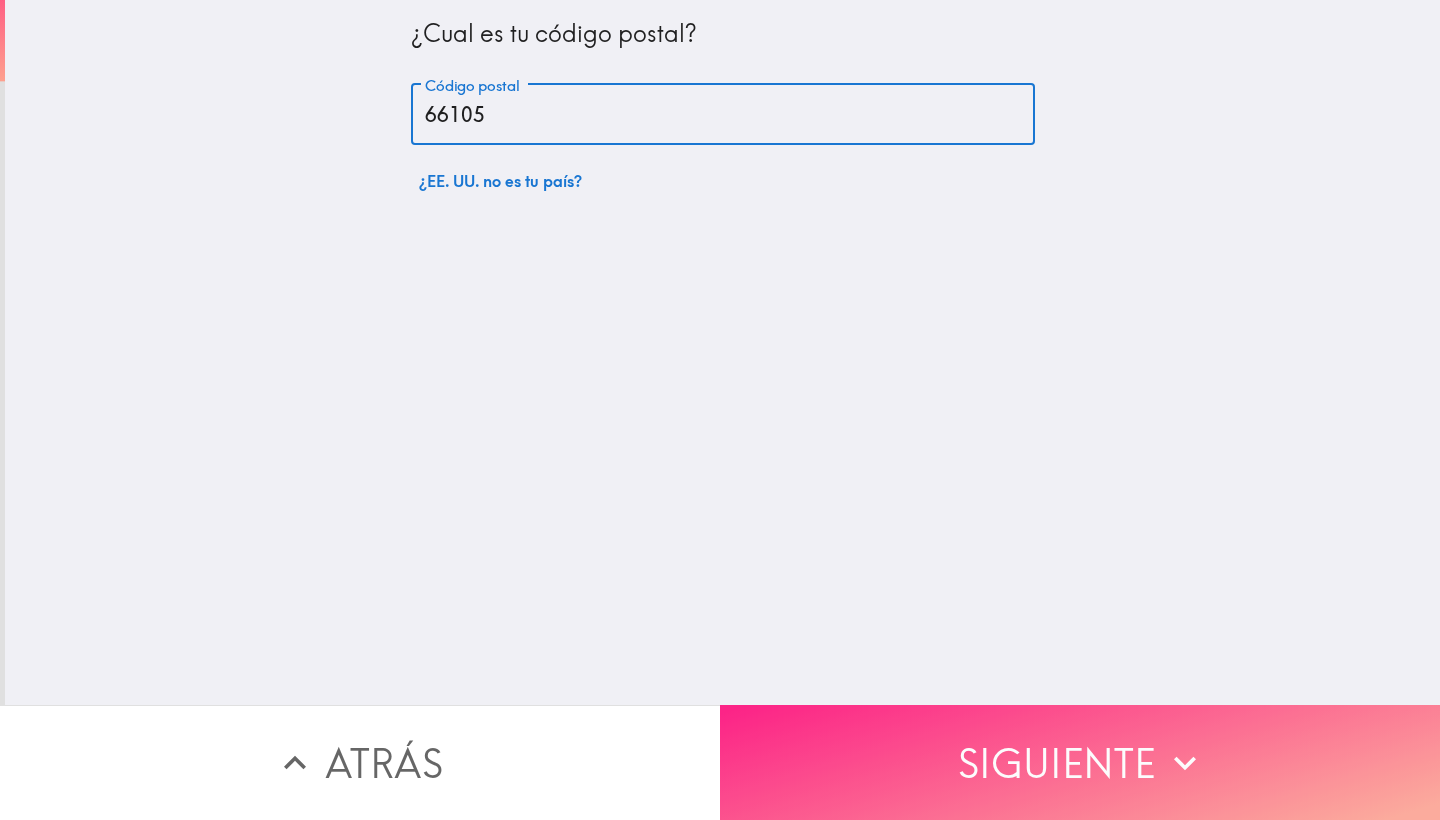 type on "66105" 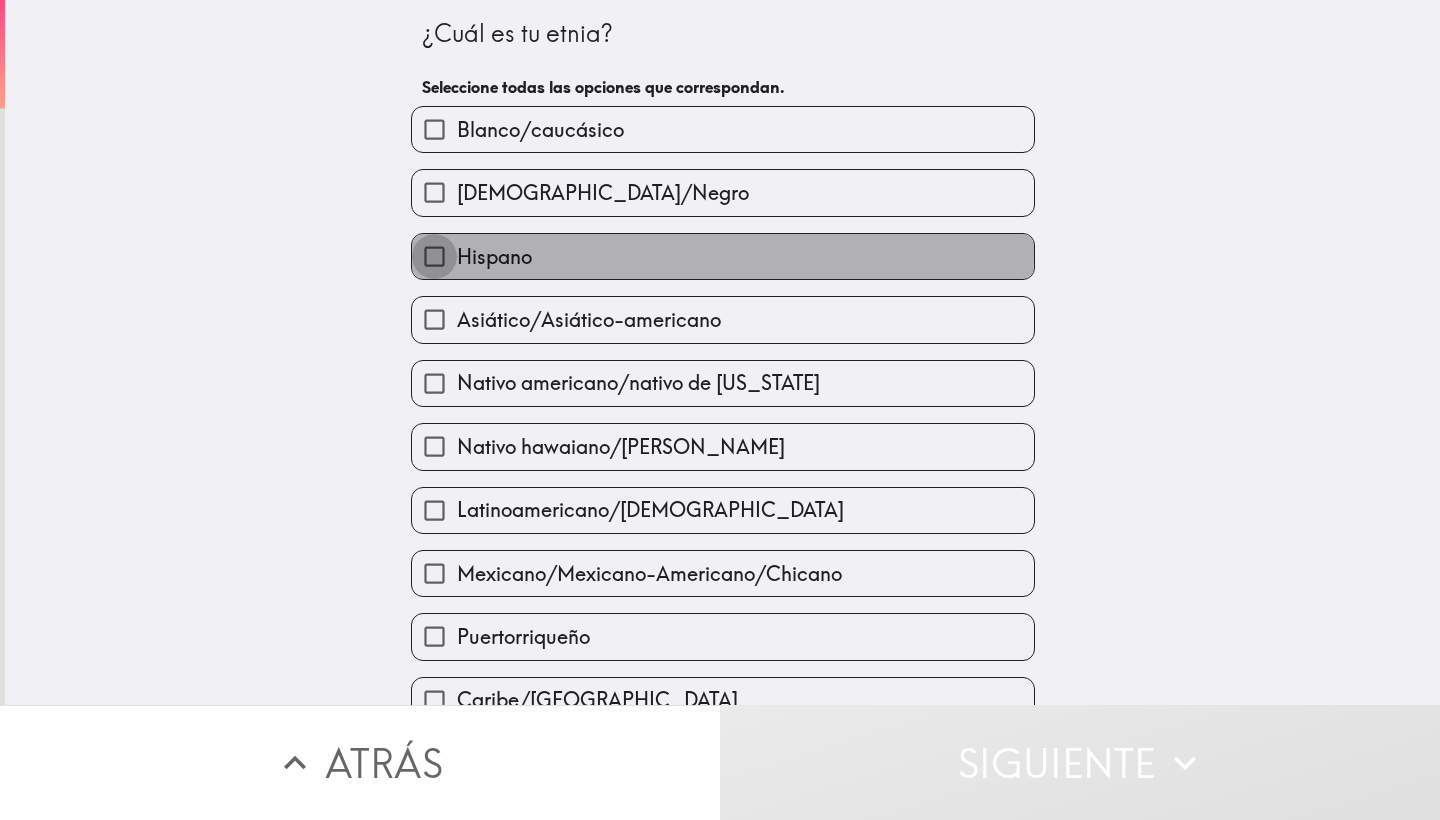click on "Hispano" at bounding box center [434, 256] 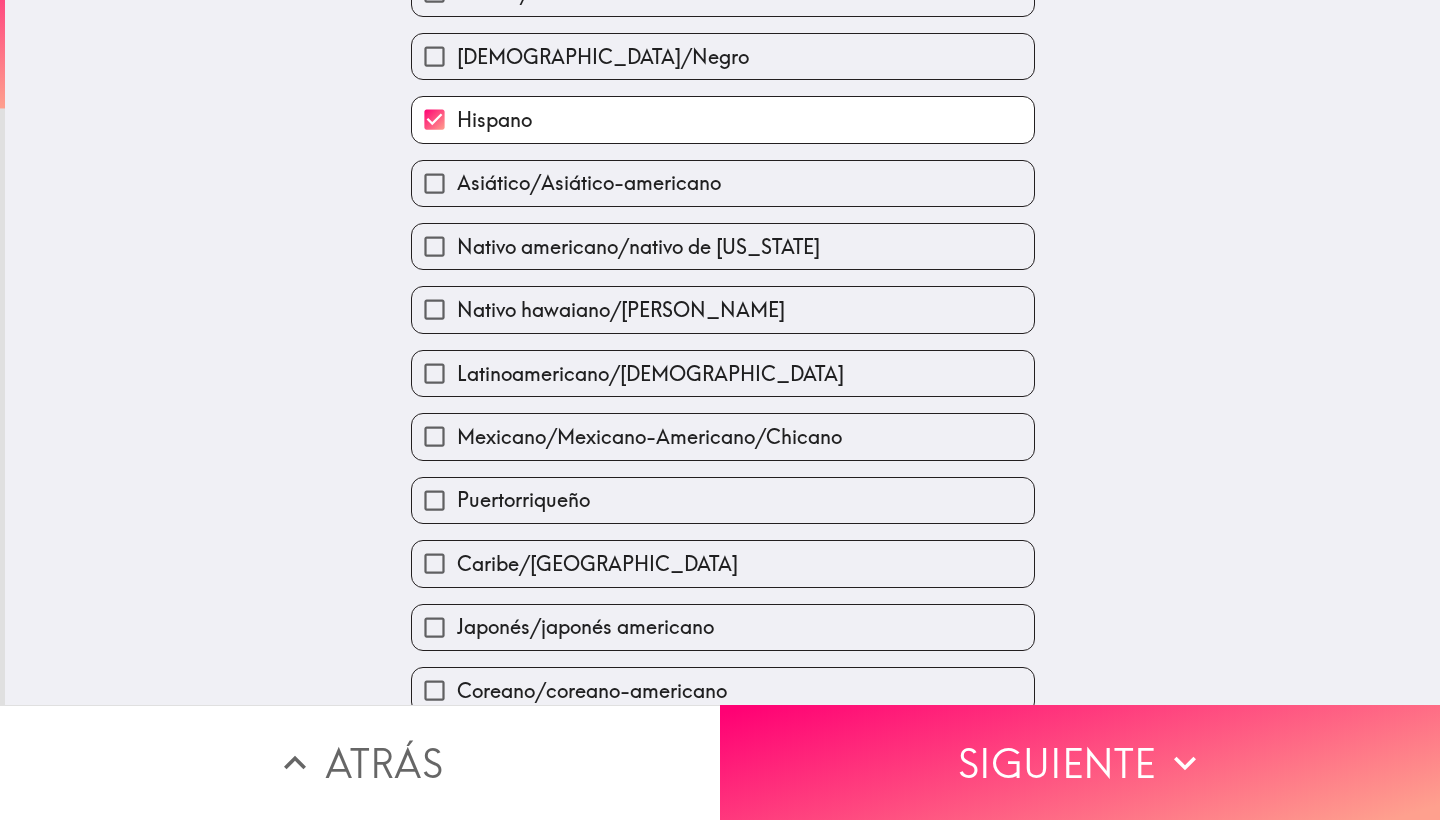 scroll, scrollTop: 171, scrollLeft: 0, axis: vertical 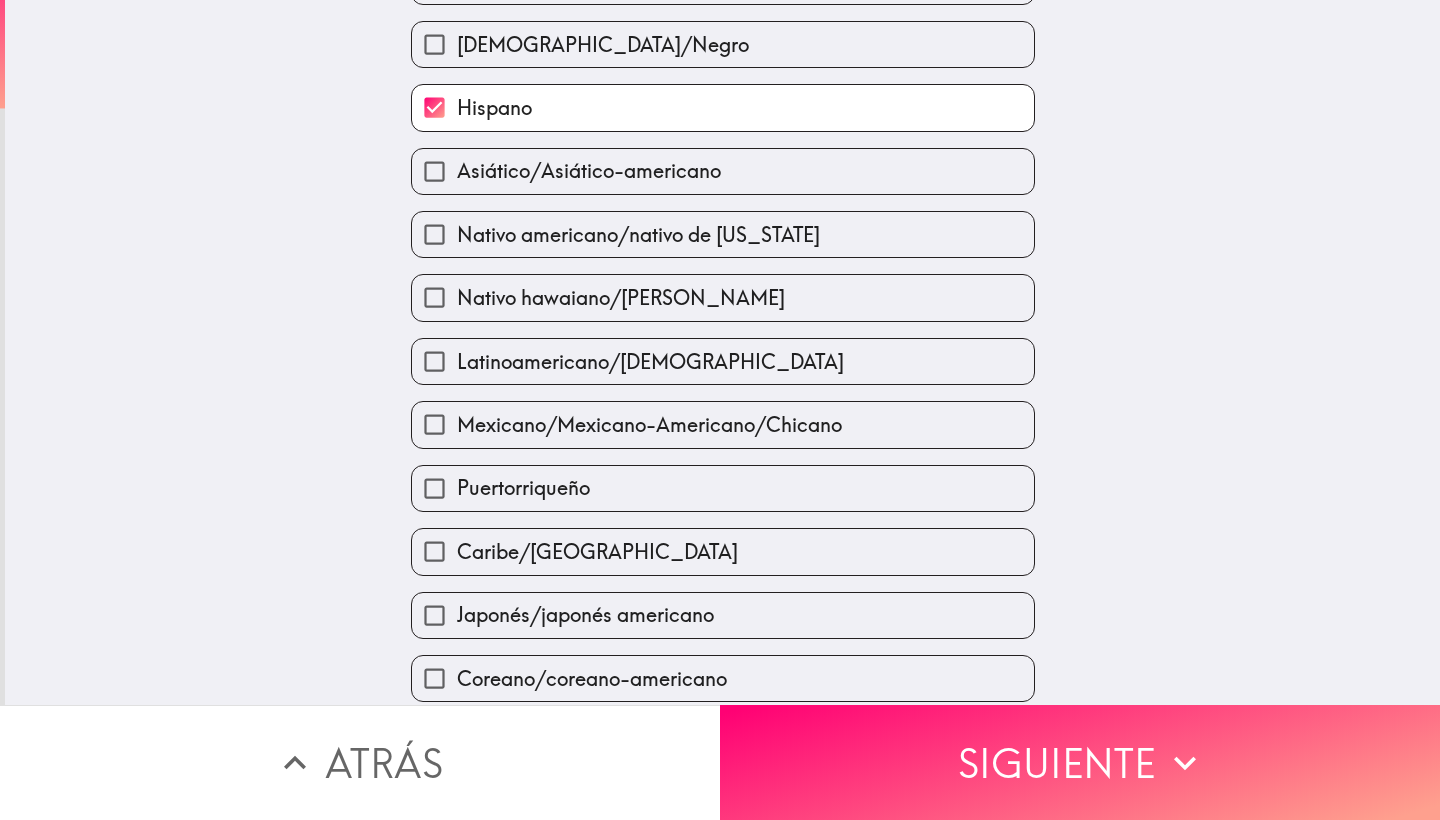 click on "Mexicano/Mexicano-Americano/Chicano" at bounding box center [649, 425] 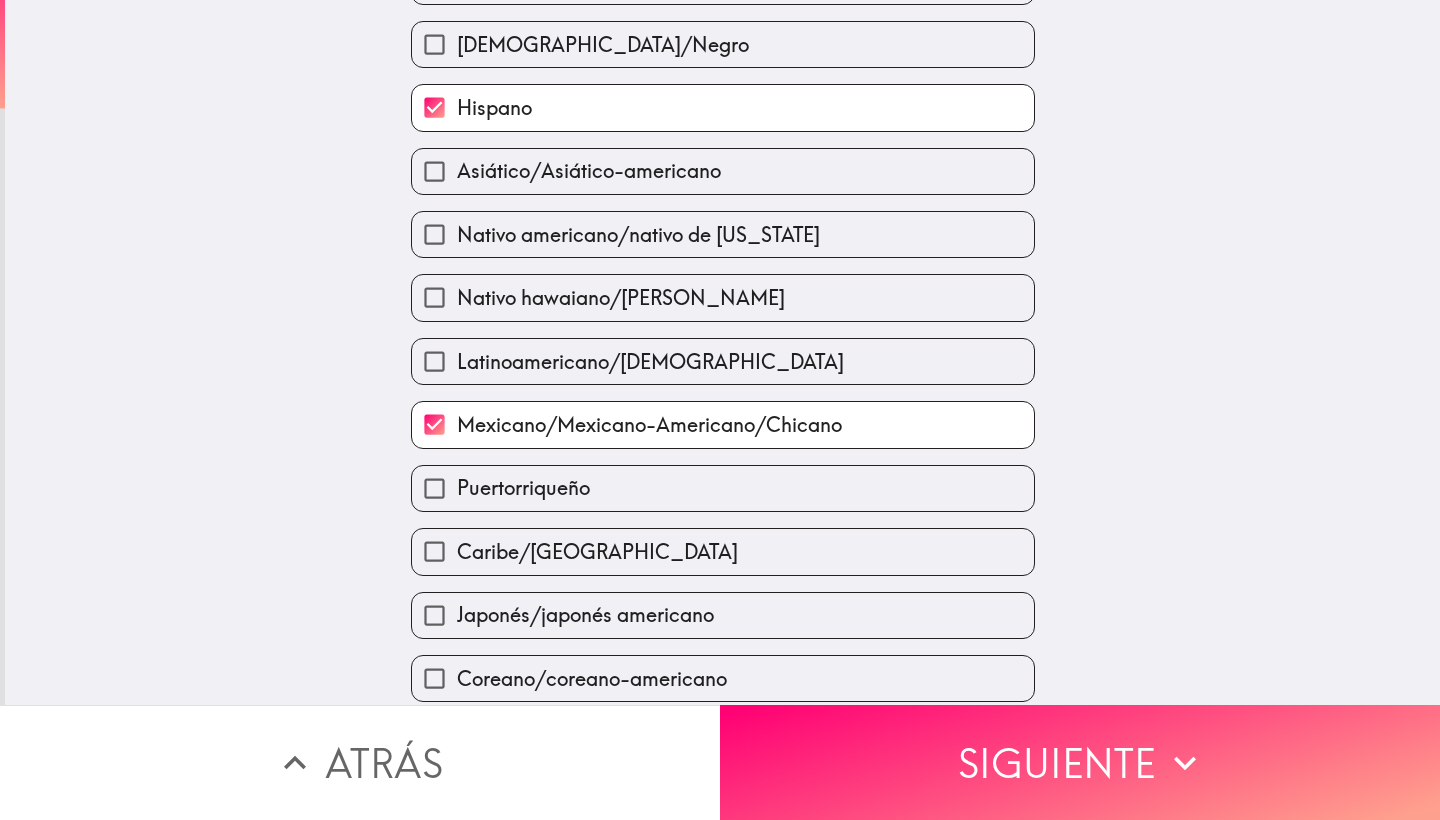 click on "Hispano" at bounding box center [434, 107] 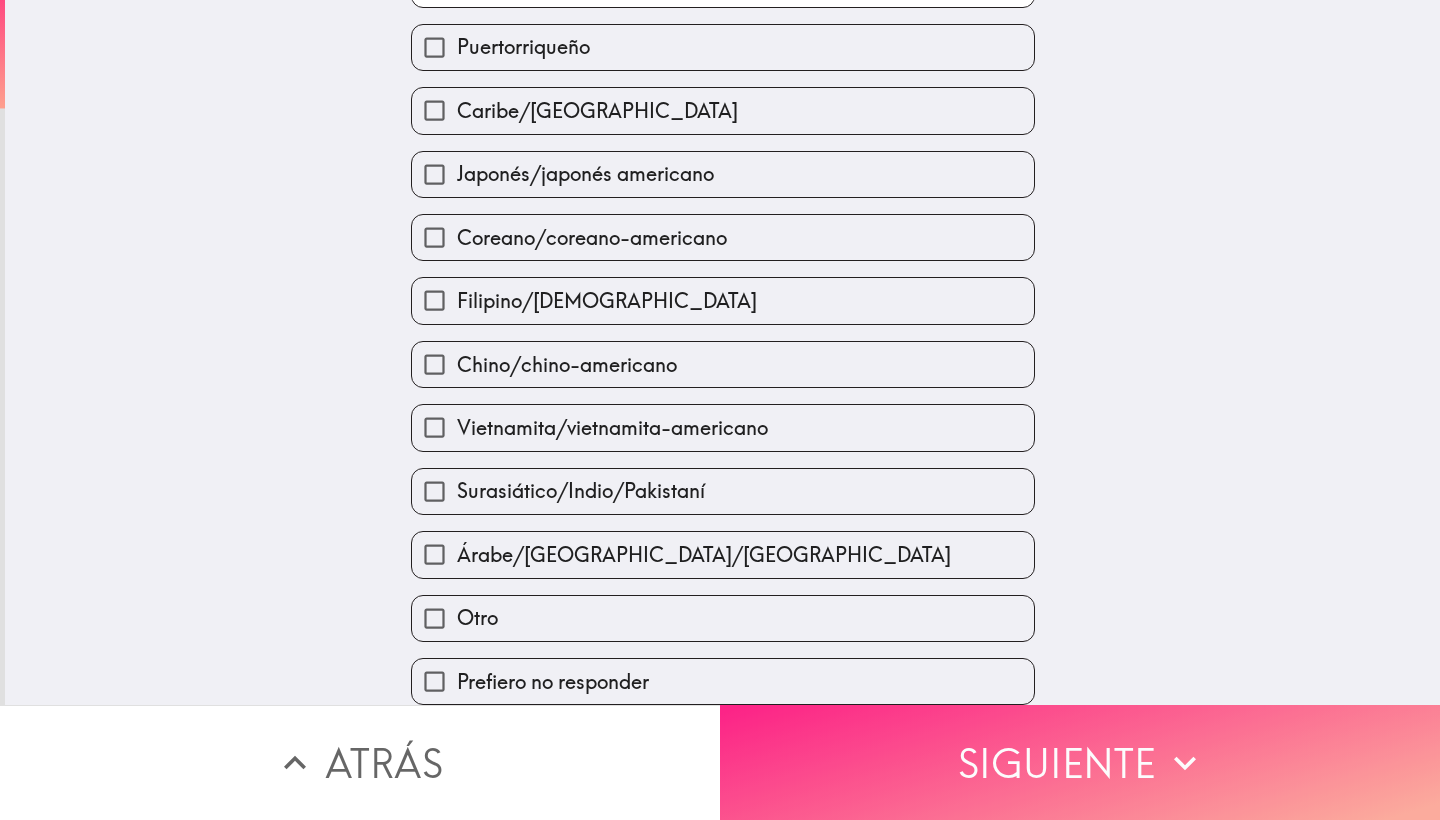 scroll, scrollTop: 630, scrollLeft: 0, axis: vertical 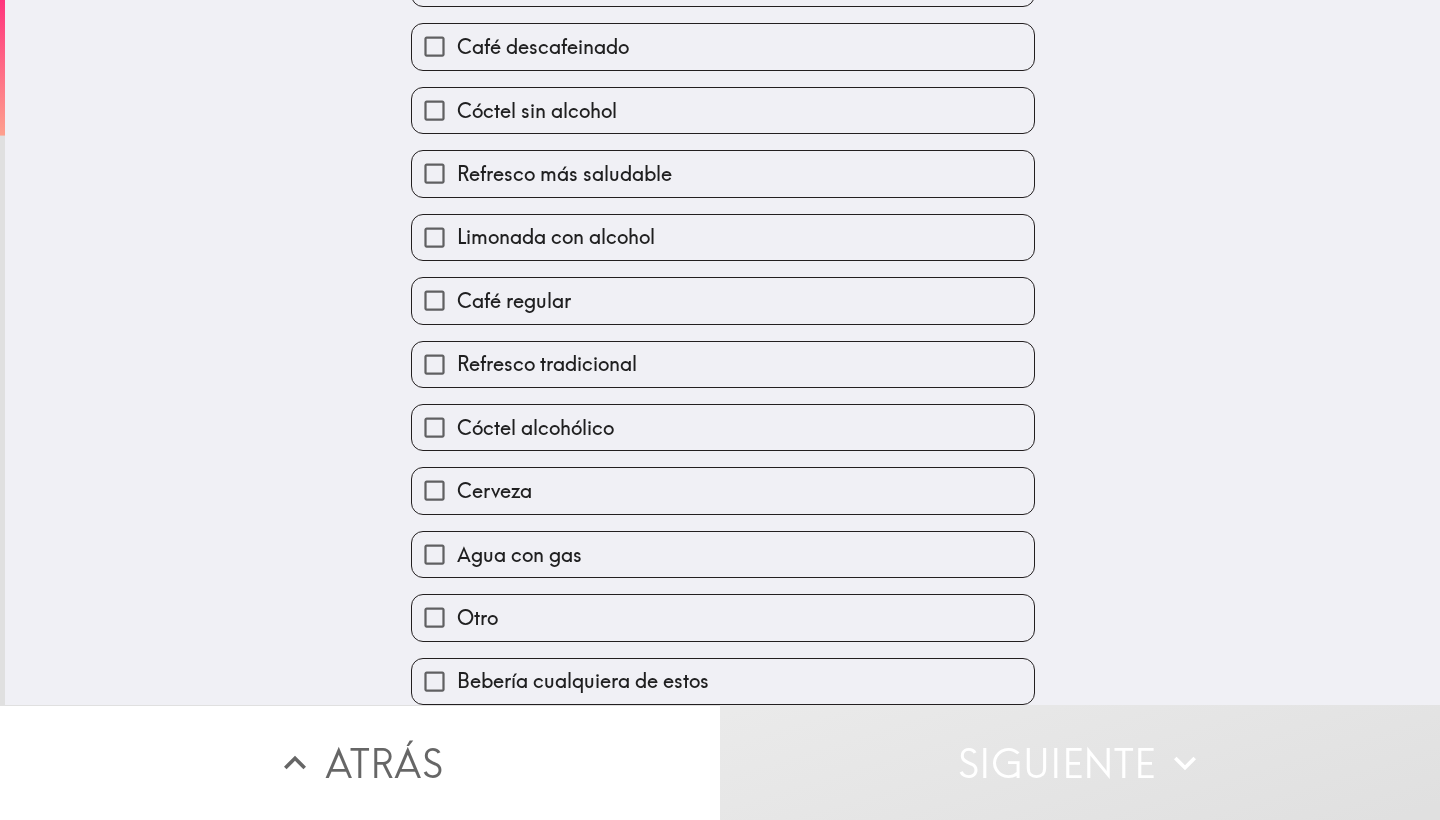 click on "Bebería cualquiera de estos" at bounding box center (434, 681) 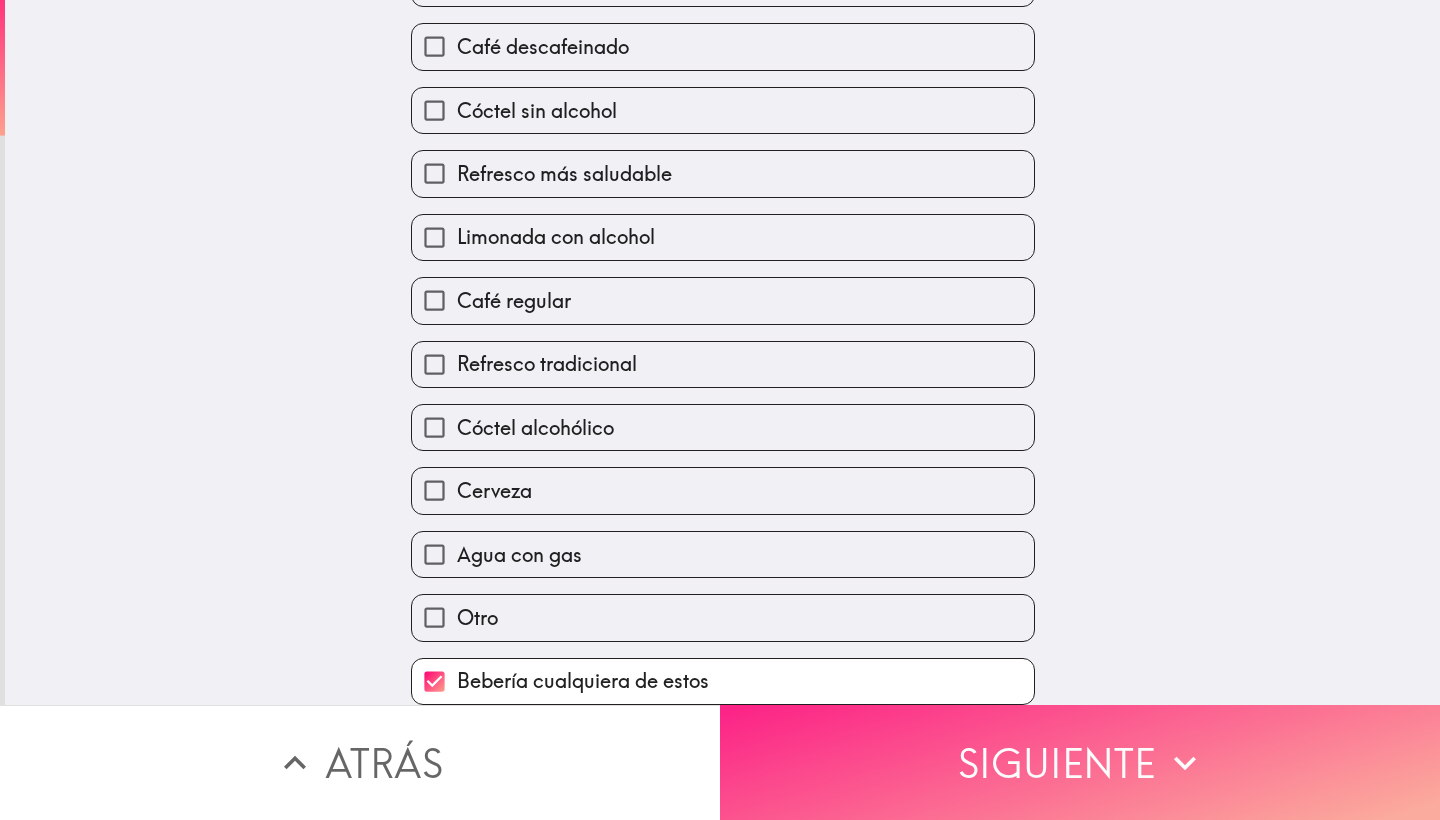 click on "Siguiente" at bounding box center (1080, 762) 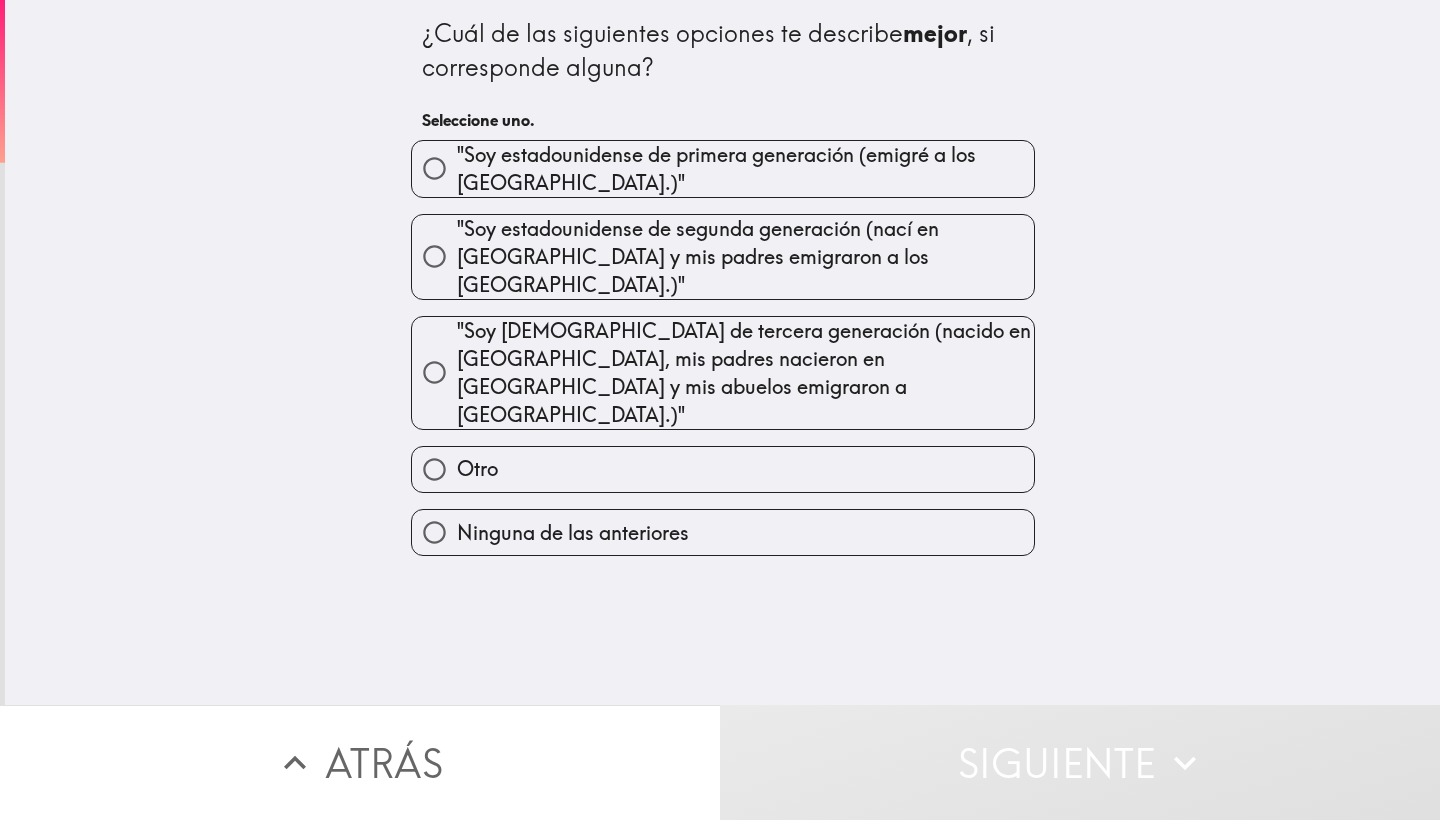 scroll, scrollTop: 0, scrollLeft: 0, axis: both 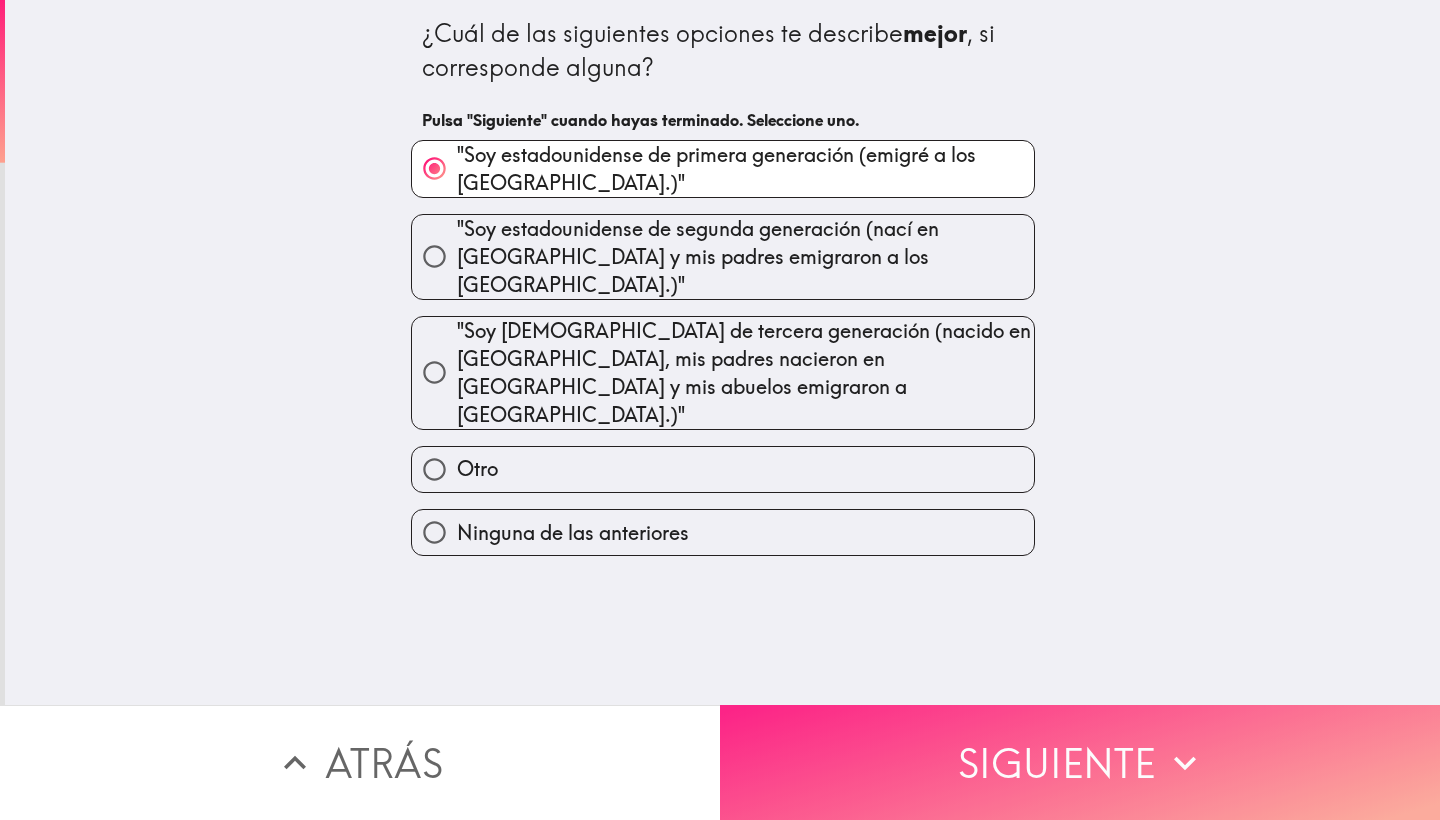 click on "Siguiente" at bounding box center (1080, 762) 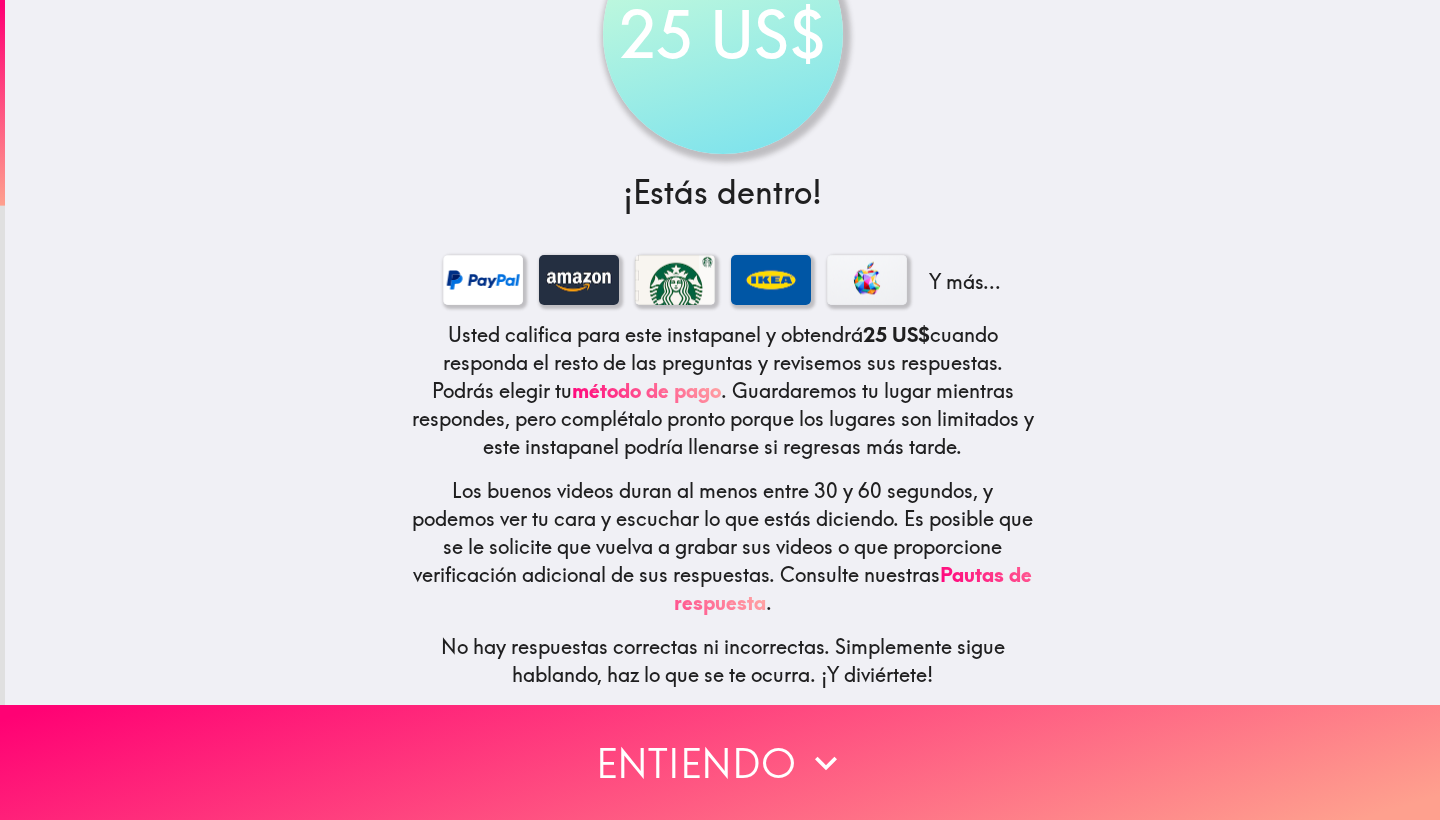 scroll, scrollTop: 117, scrollLeft: 0, axis: vertical 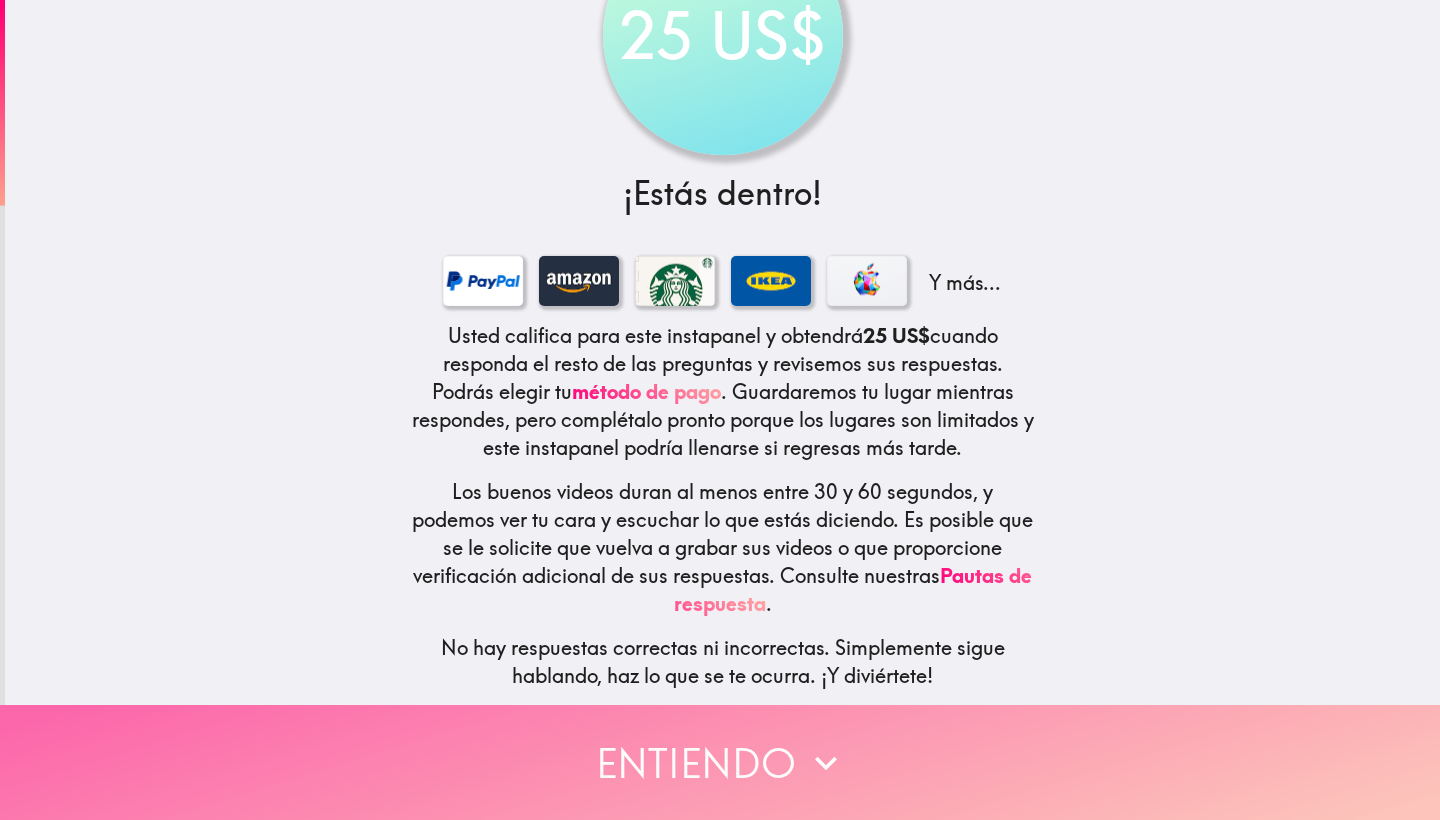 click on "Entiendo" at bounding box center [720, 762] 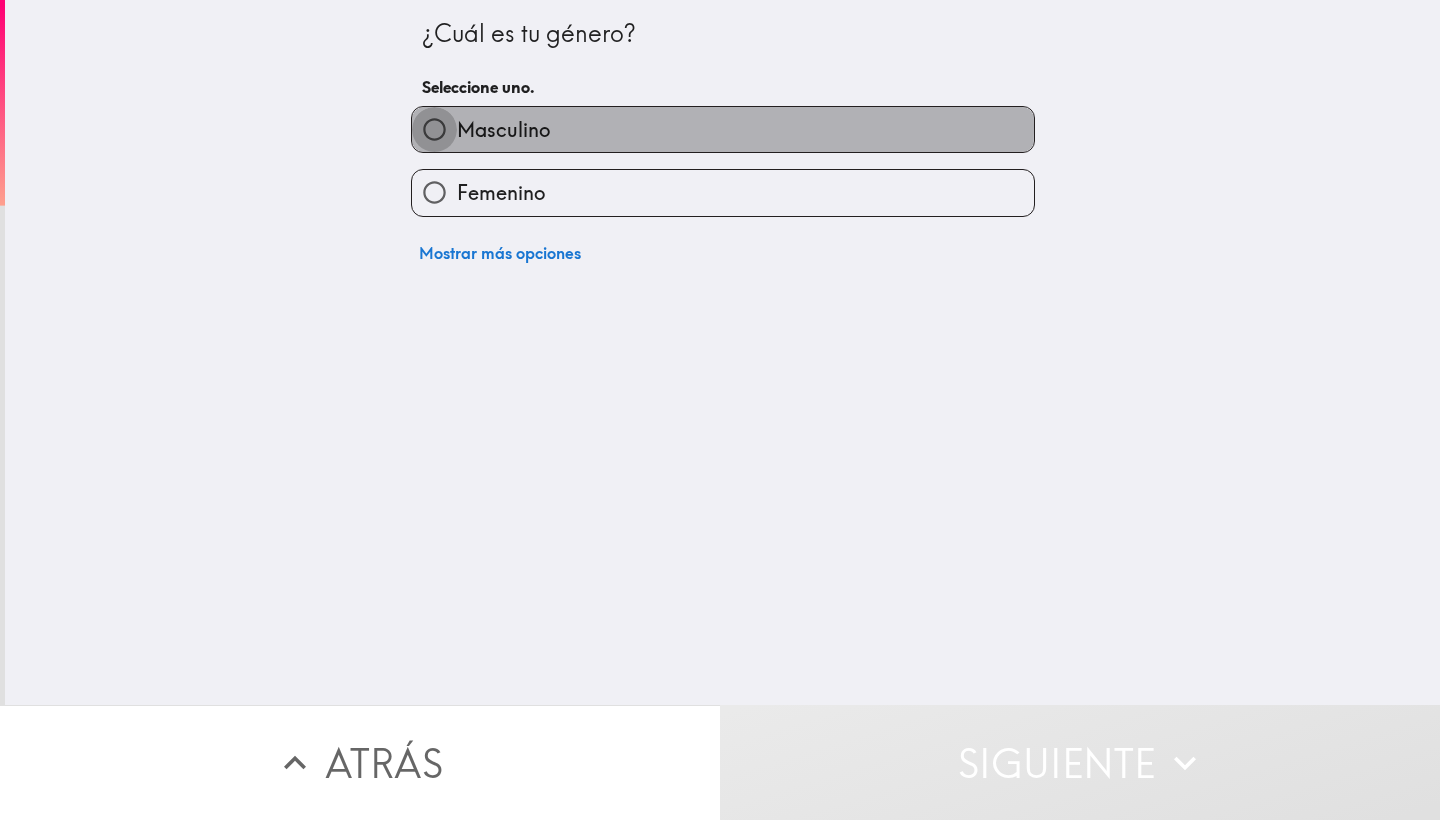 click on "Masculino" at bounding box center [434, 129] 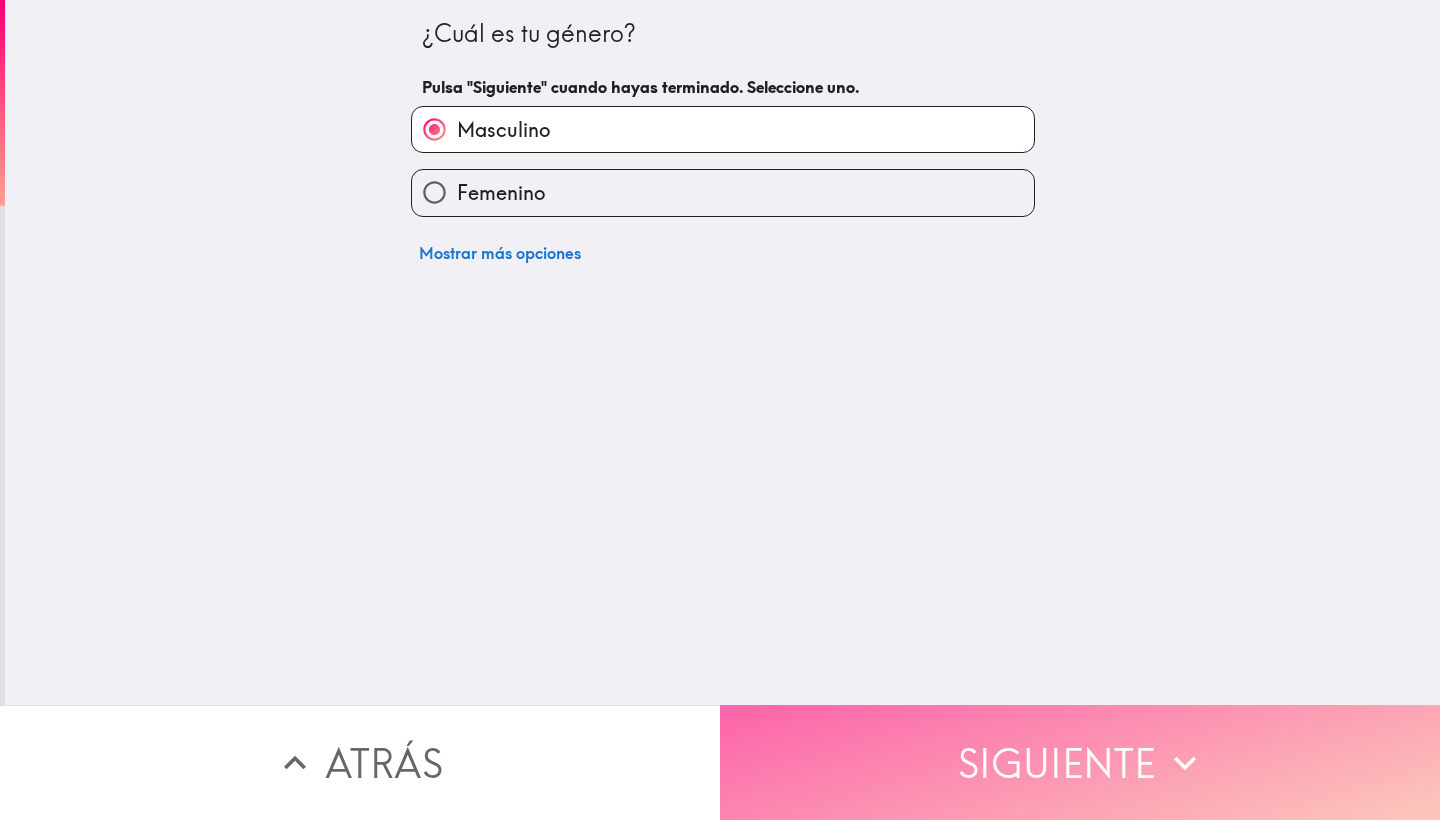 click on "Siguiente" at bounding box center (1080, 762) 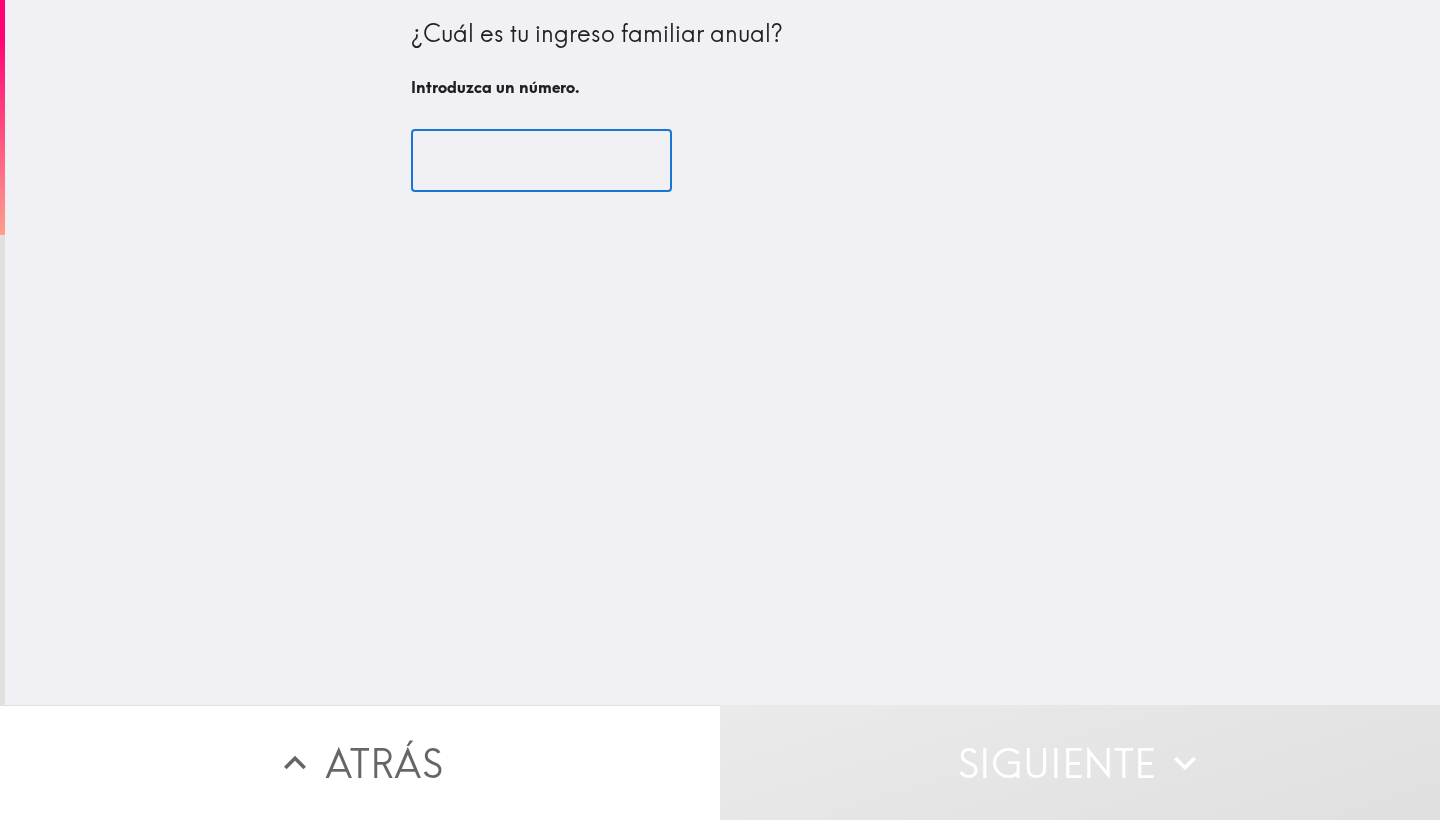 click at bounding box center [541, 161] 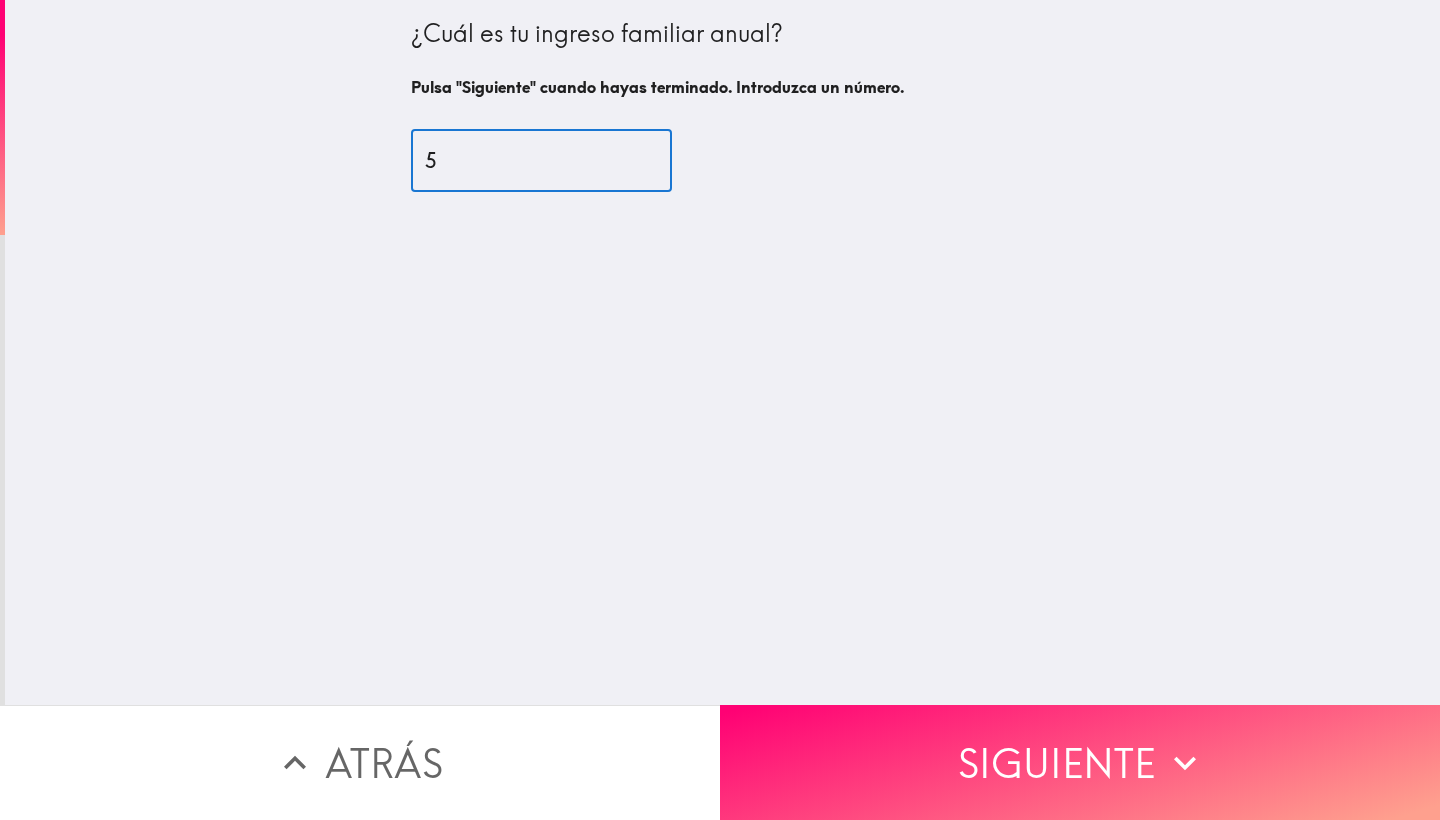 type on "55" 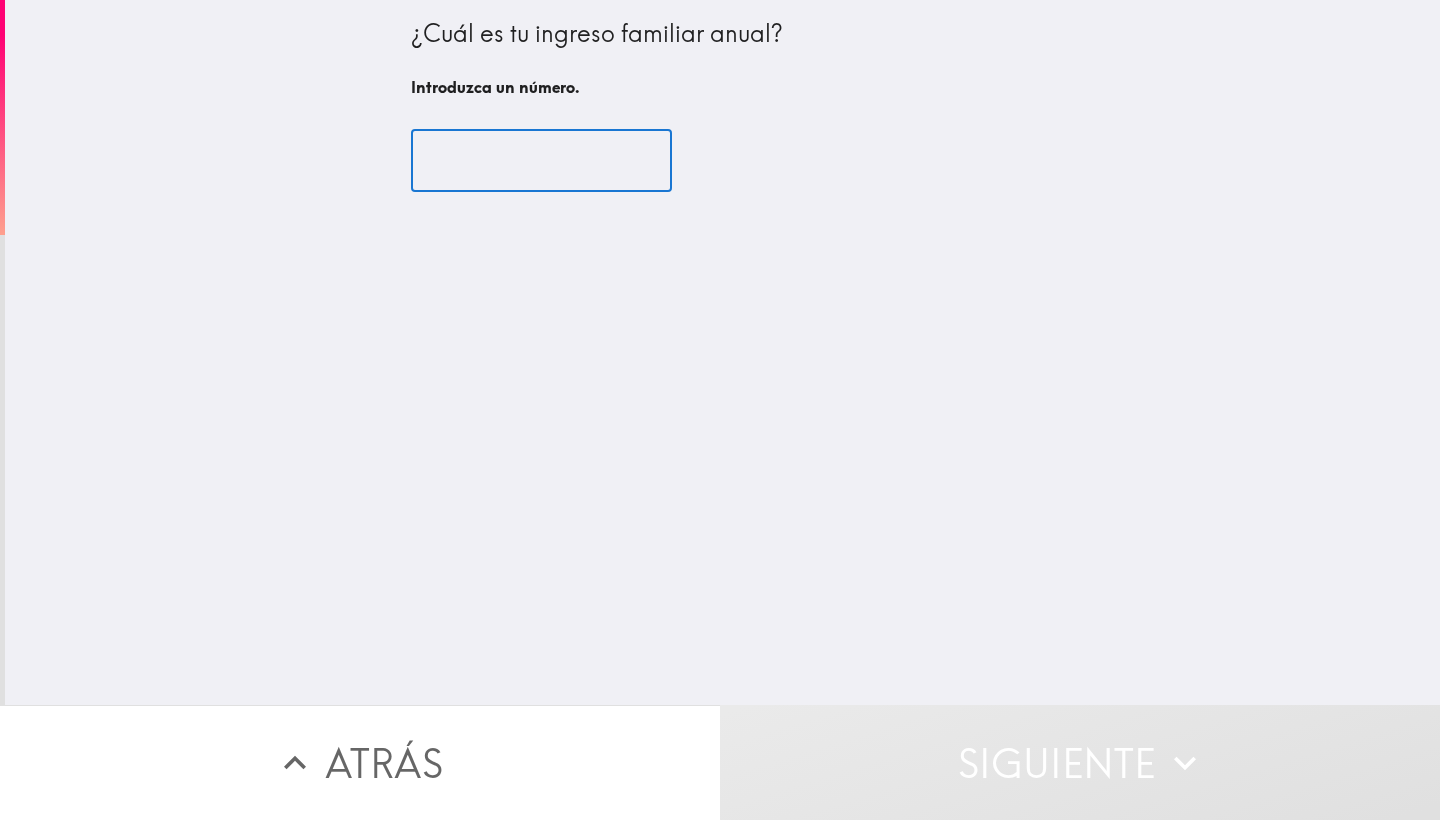 type on "-1" 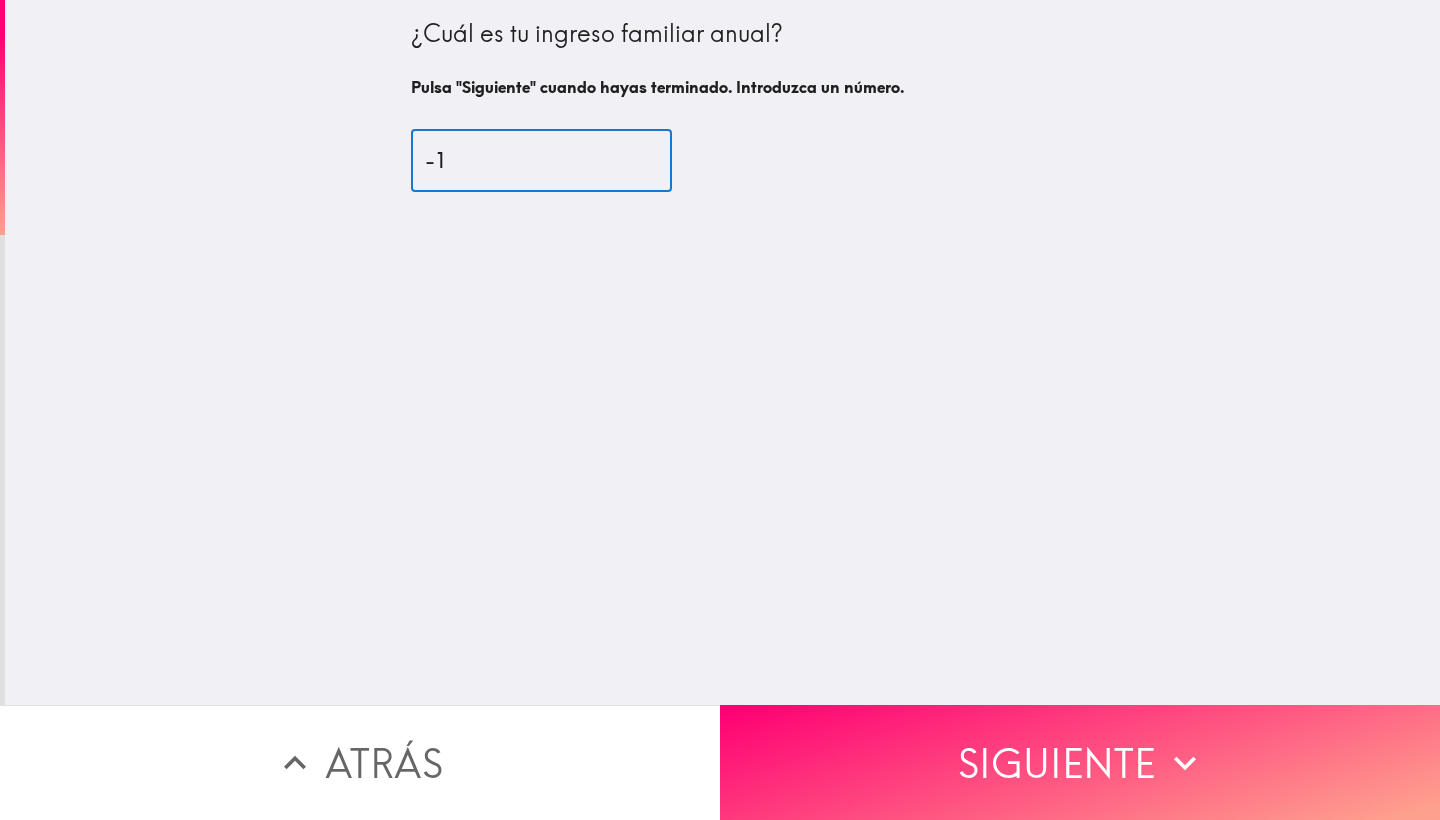 click on "-1" at bounding box center [541, 161] 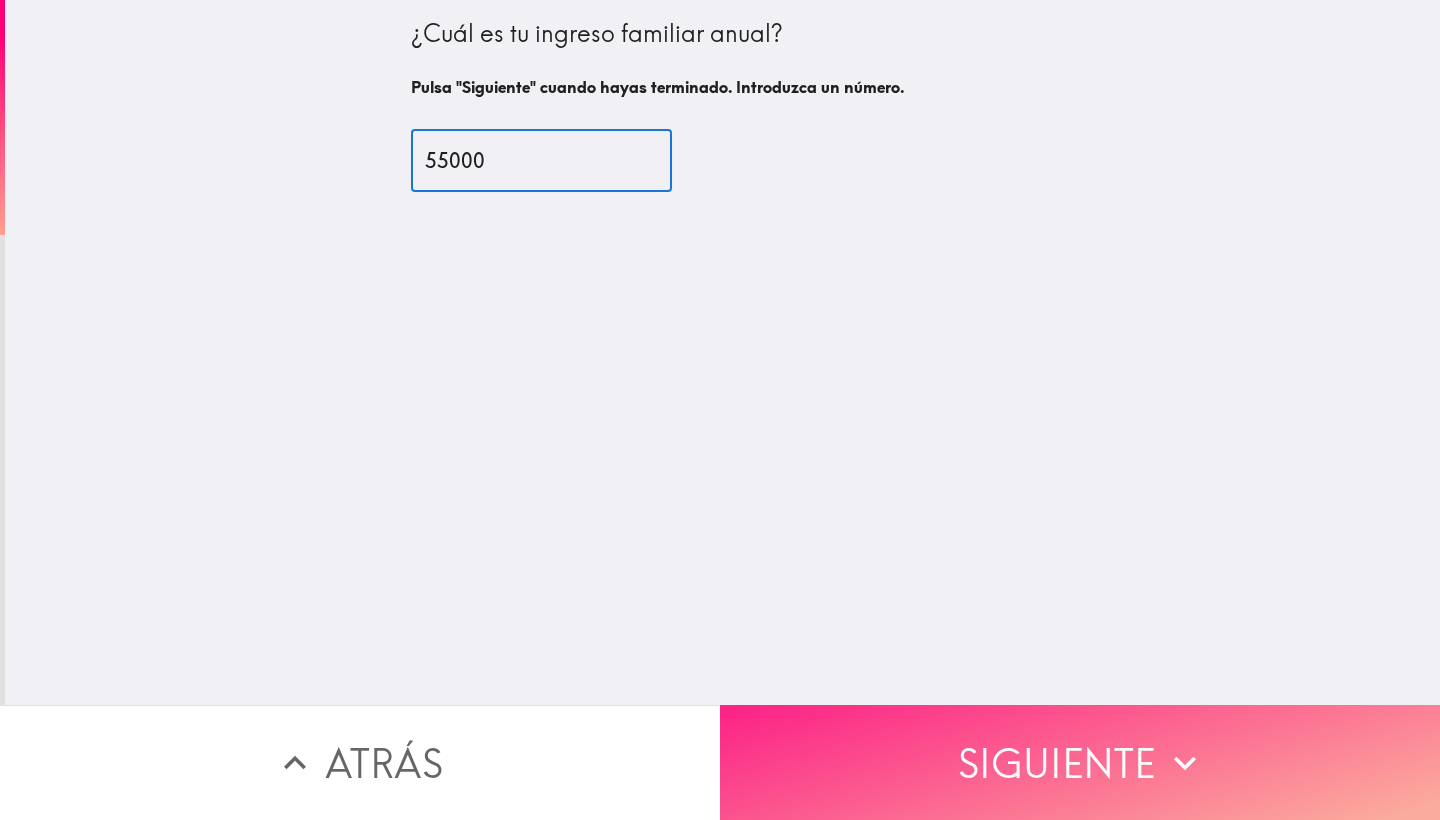 type on "55000" 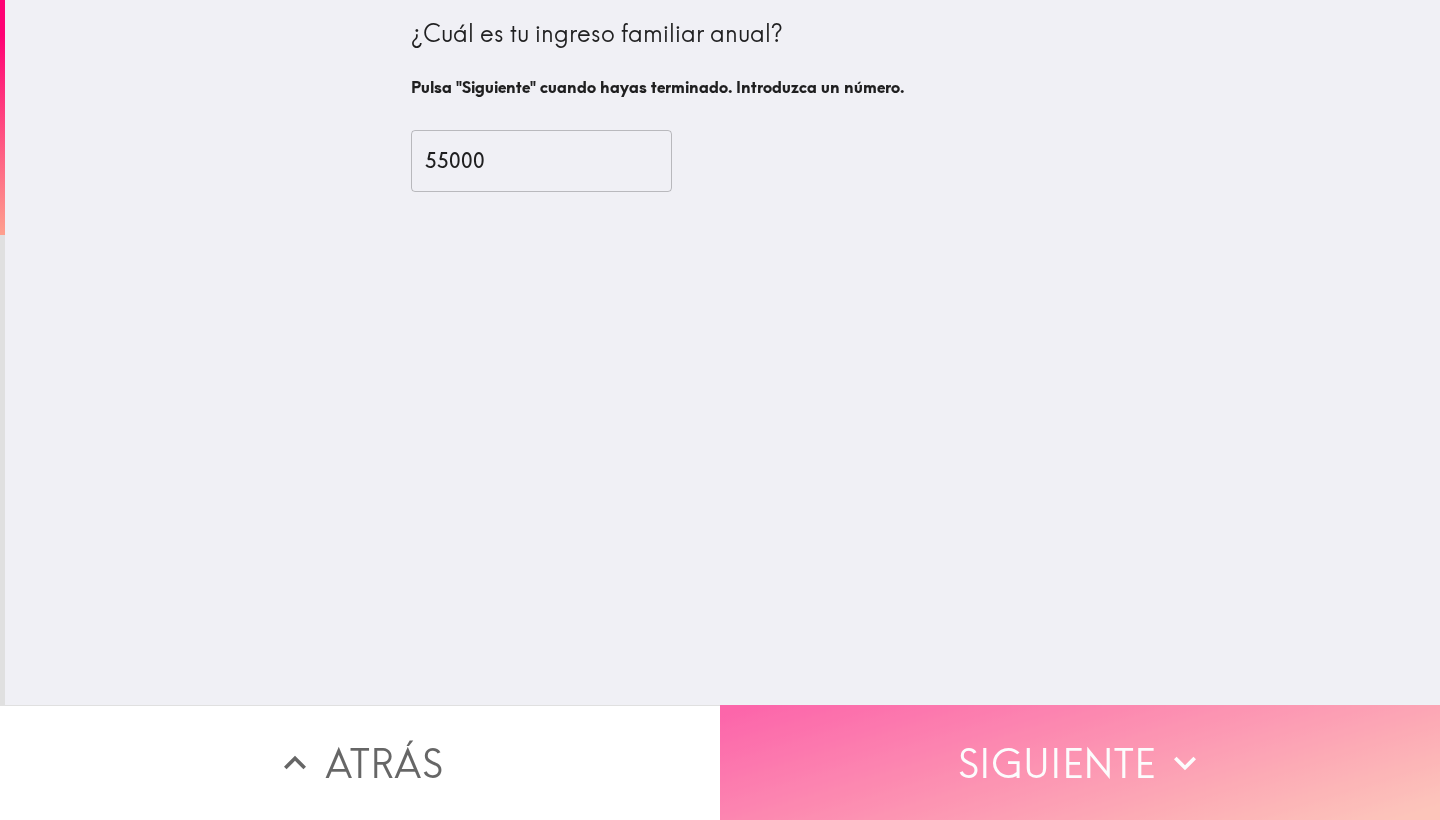 click on "Siguiente" at bounding box center (1080, 762) 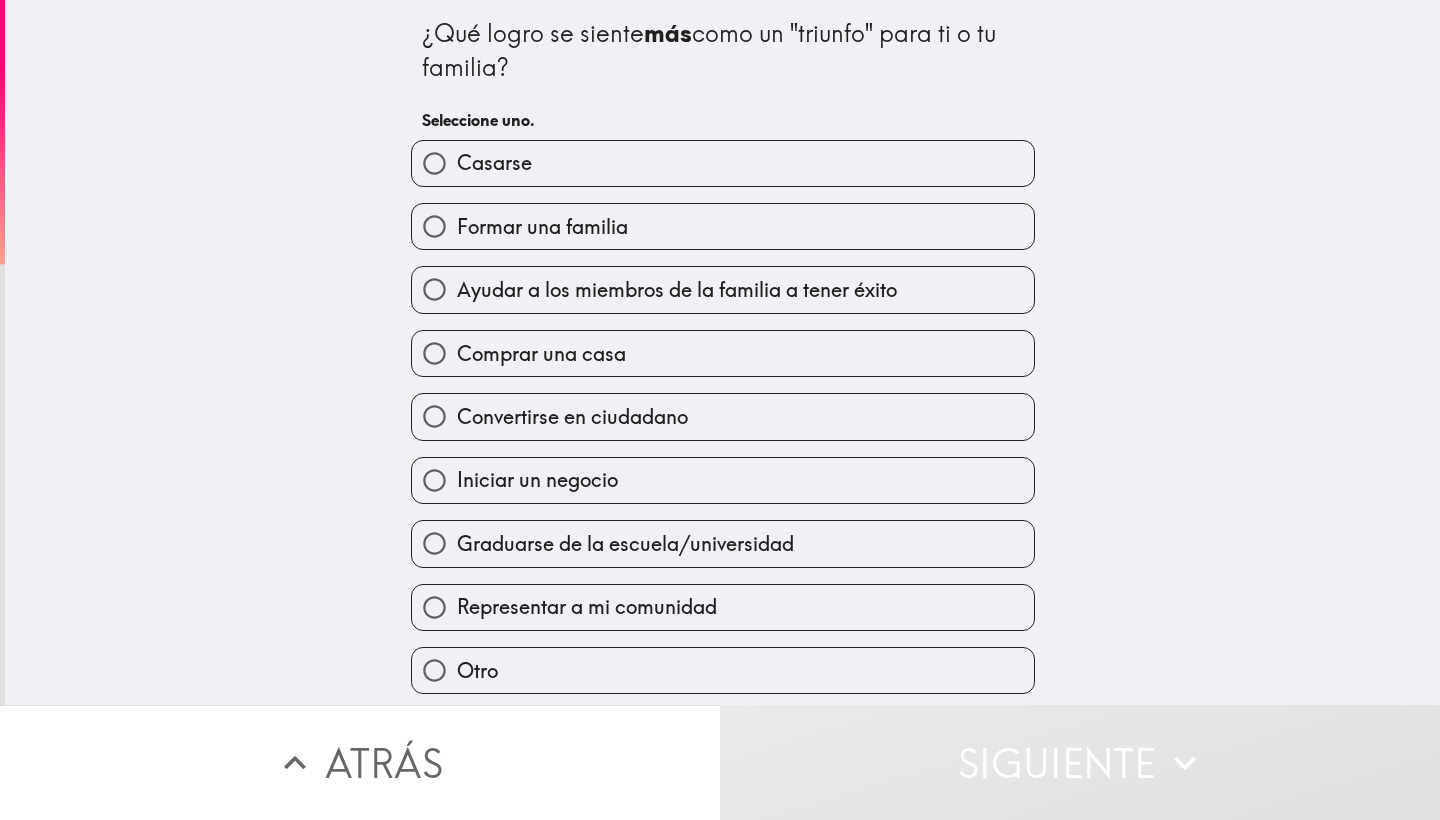 scroll, scrollTop: 0, scrollLeft: 0, axis: both 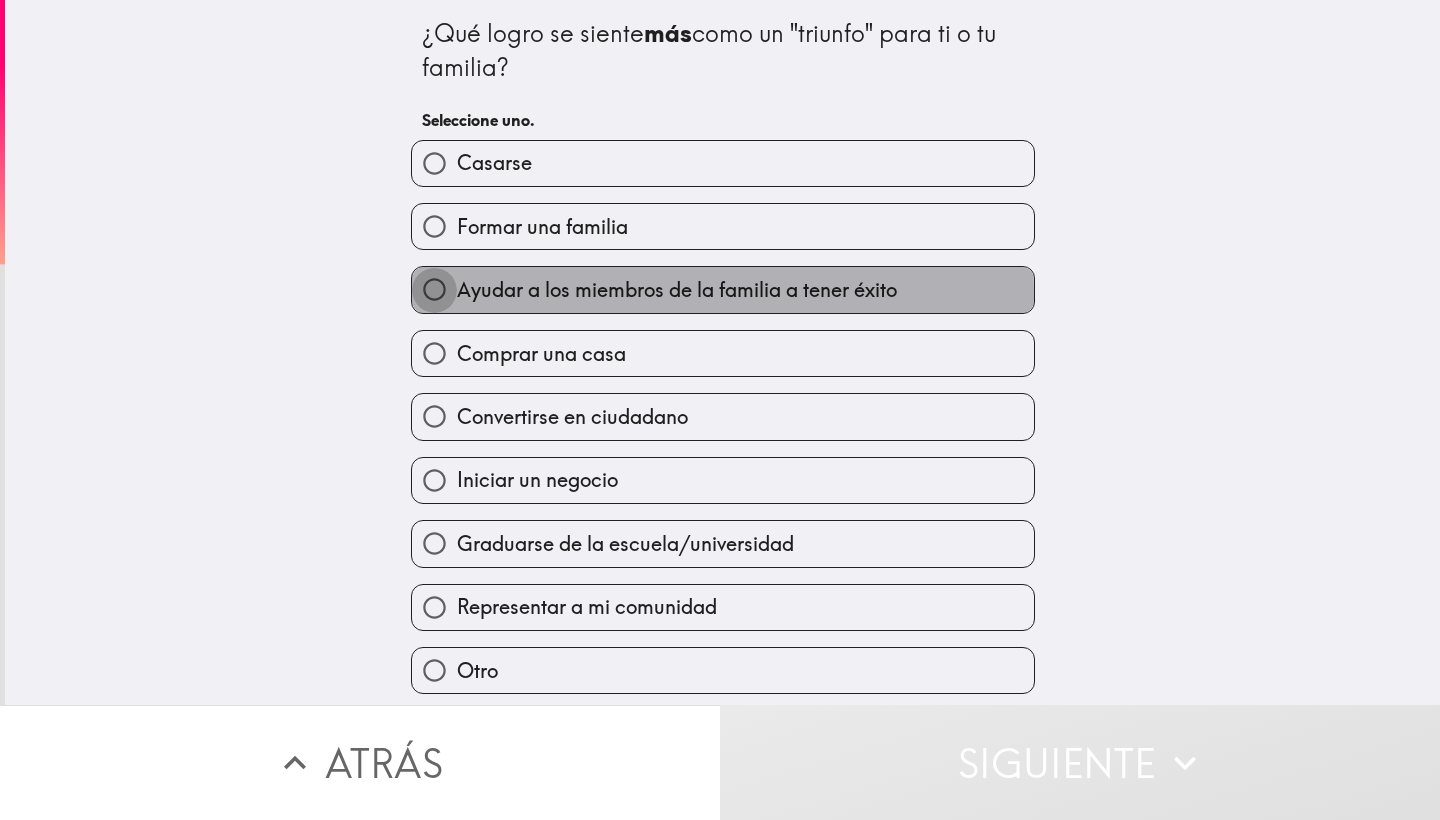 click on "Ayudar a los miembros de la familia a tener éxito" at bounding box center [434, 289] 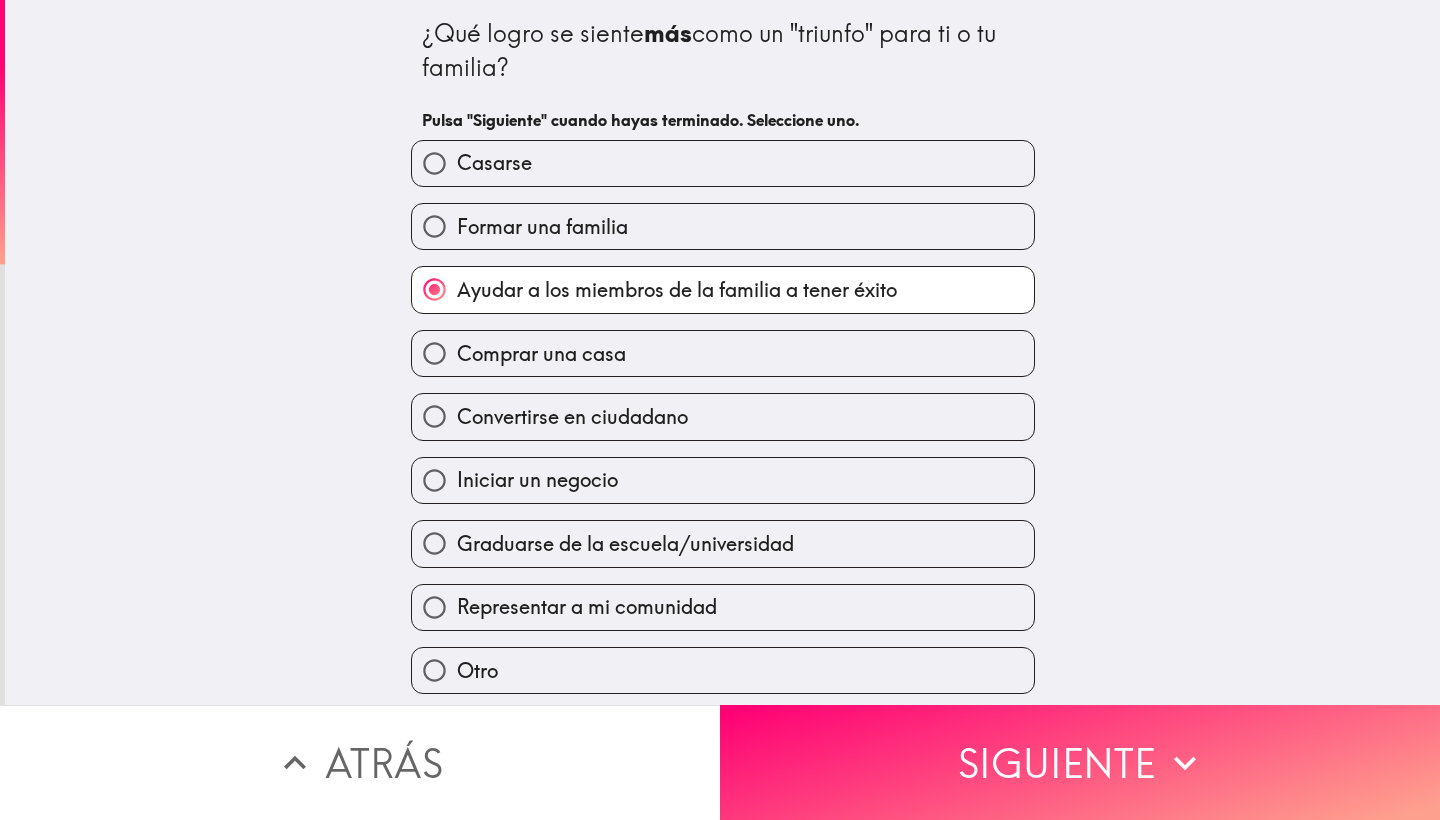 click on "Representar a mi comunidad" at bounding box center [434, 607] 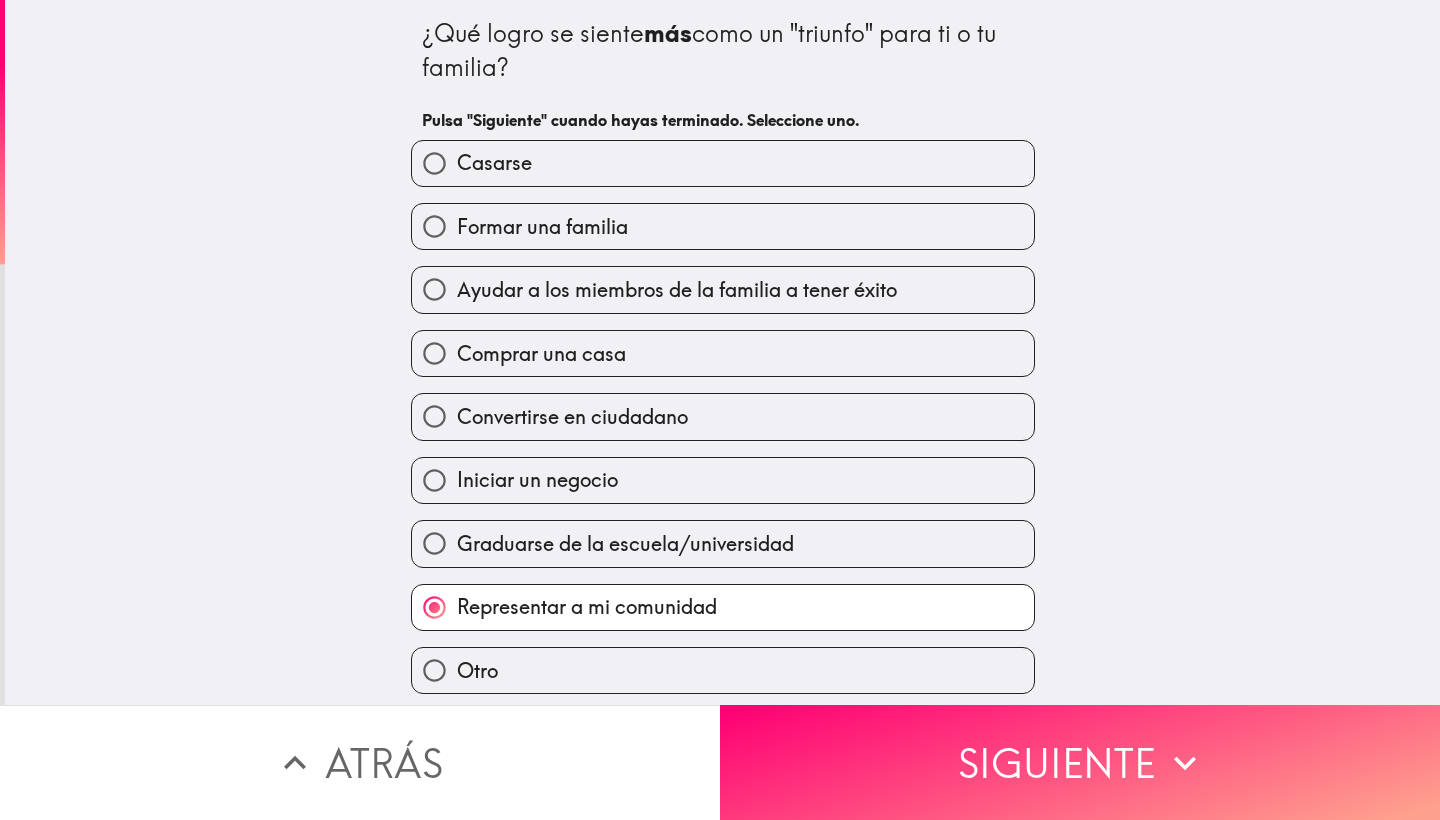 click on "Ayudar a los miembros de la familia a tener éxito" at bounding box center [434, 289] 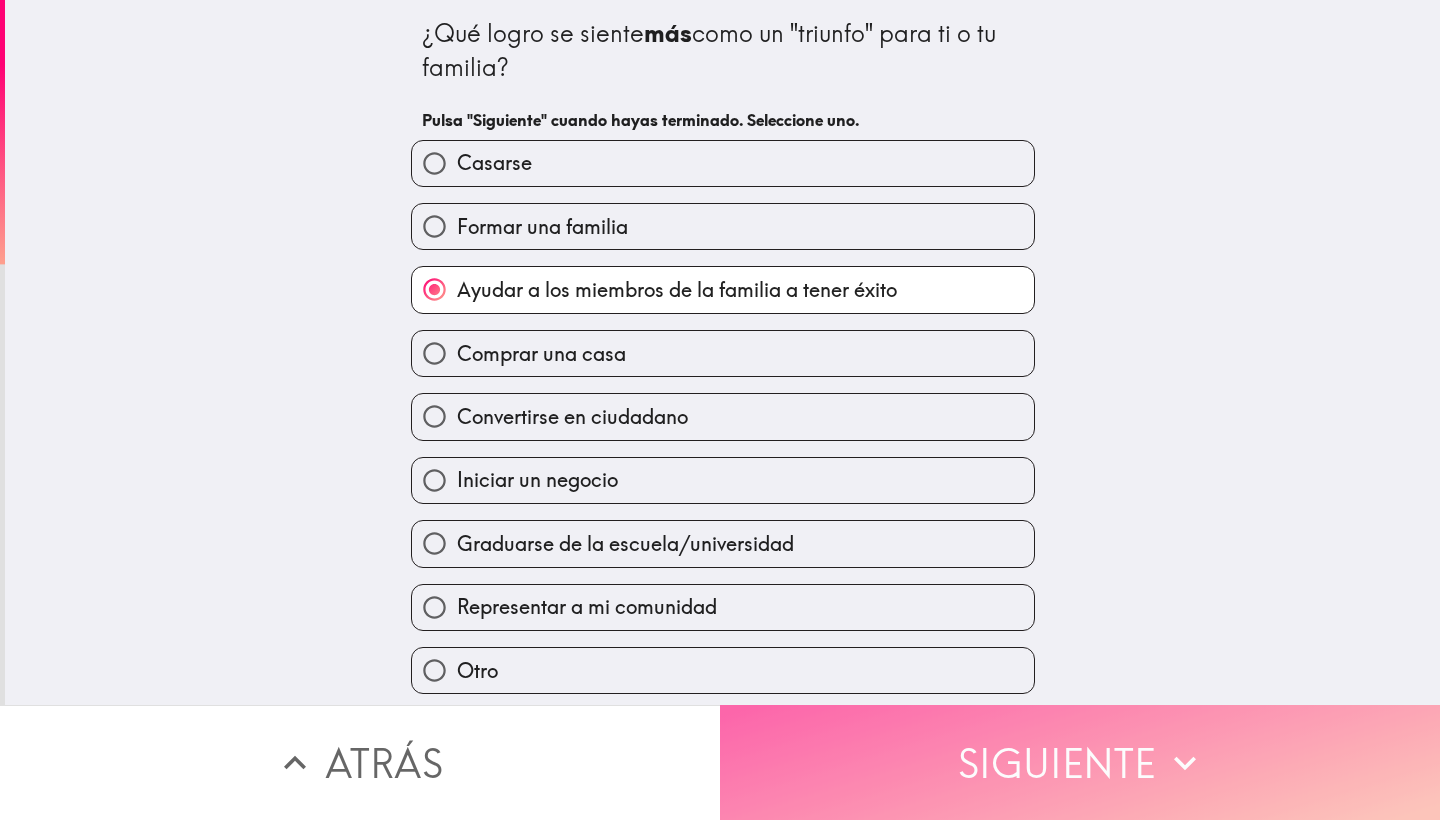 click on "Siguiente" at bounding box center [1080, 762] 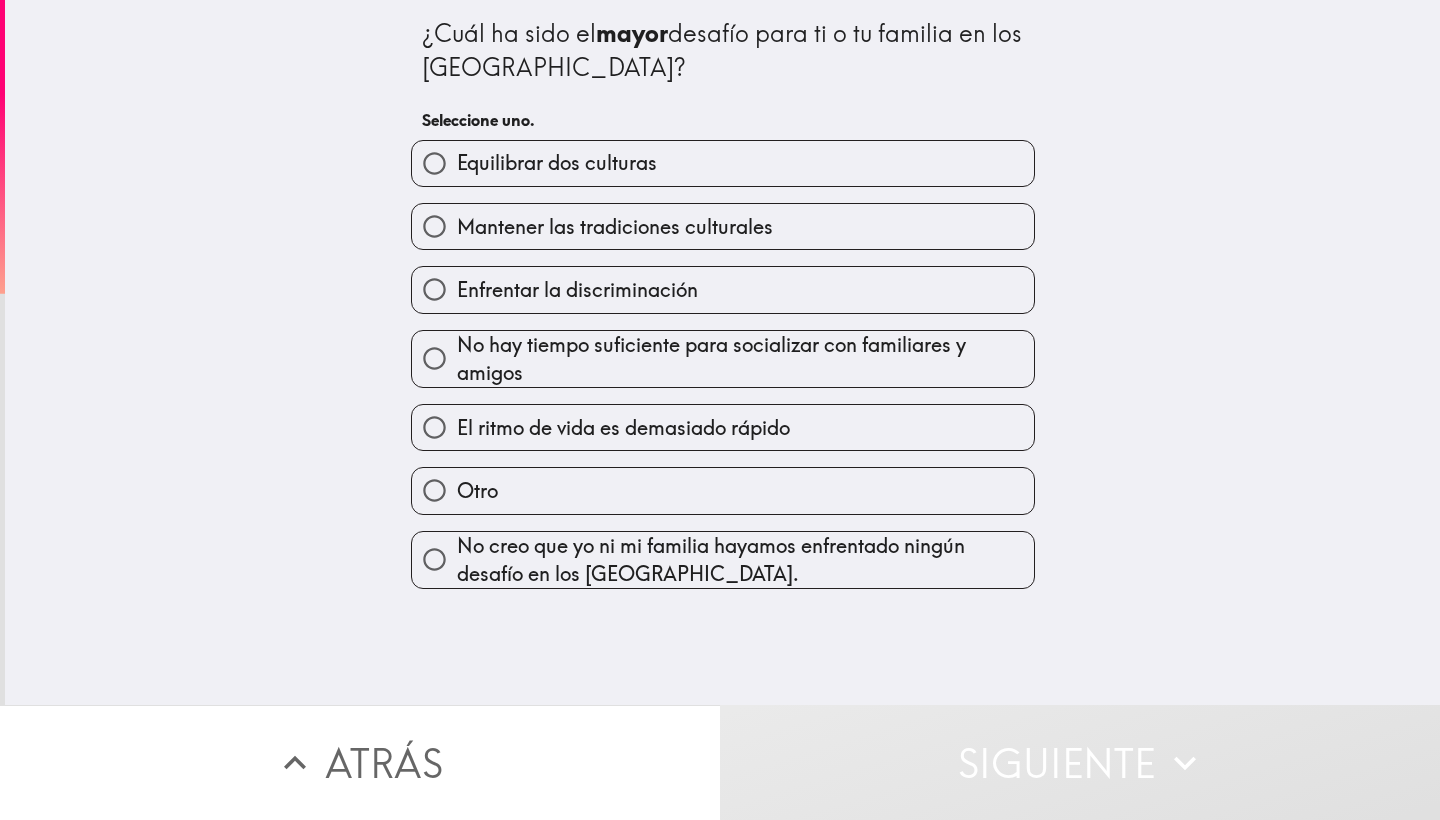 click on "El ritmo de vida es demasiado rápido" at bounding box center [434, 427] 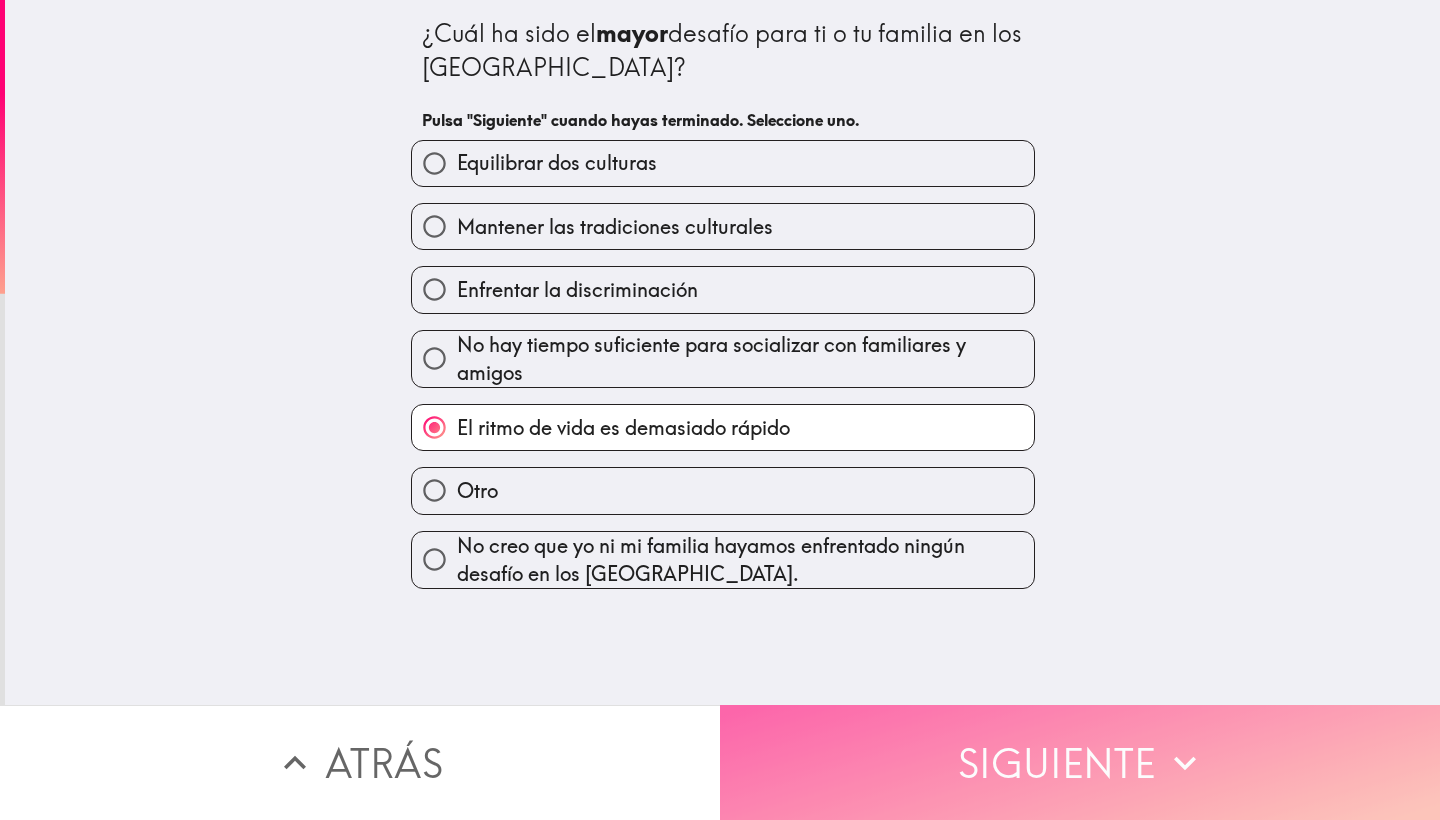 click on "Siguiente" at bounding box center [1080, 762] 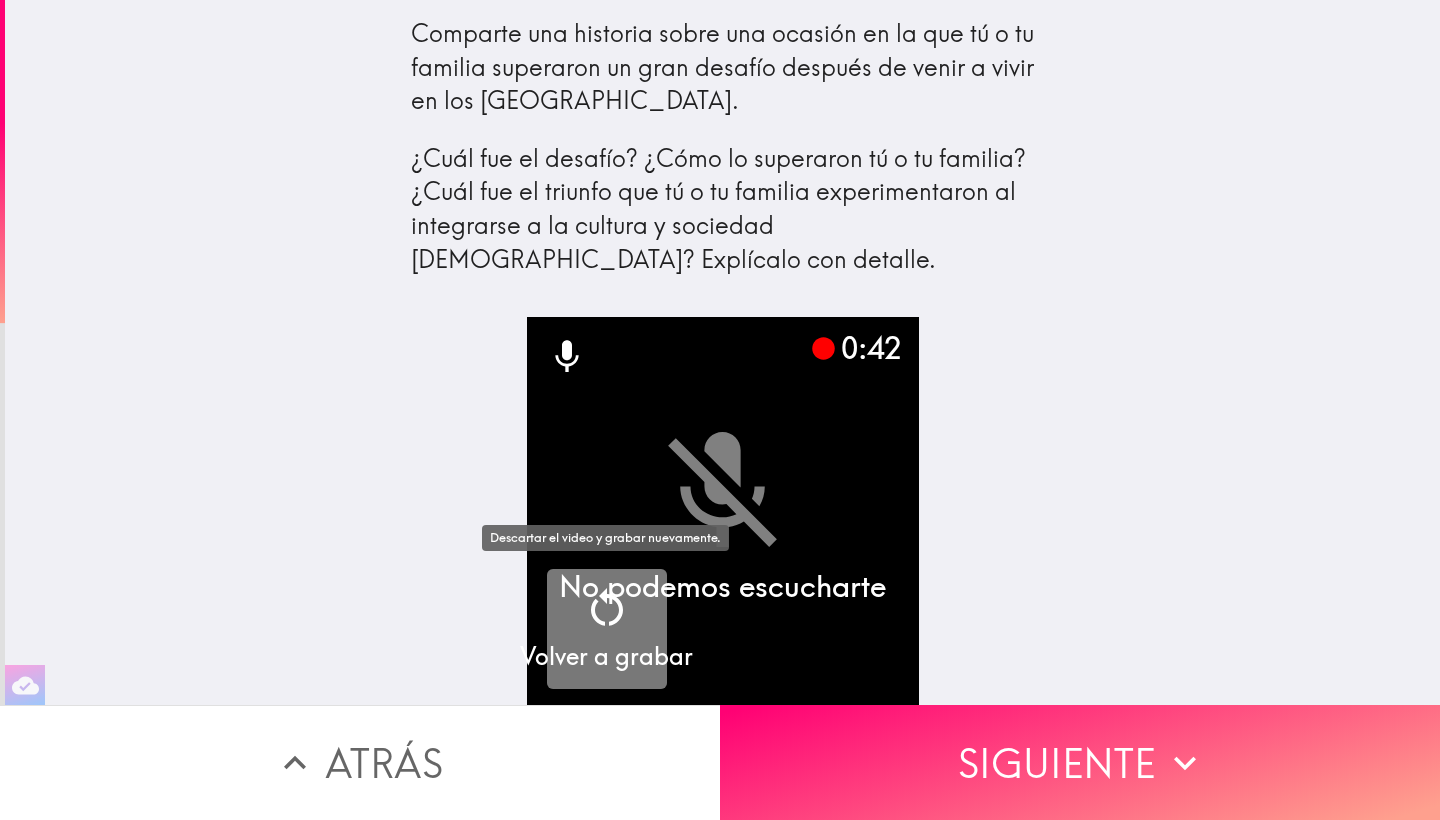 click 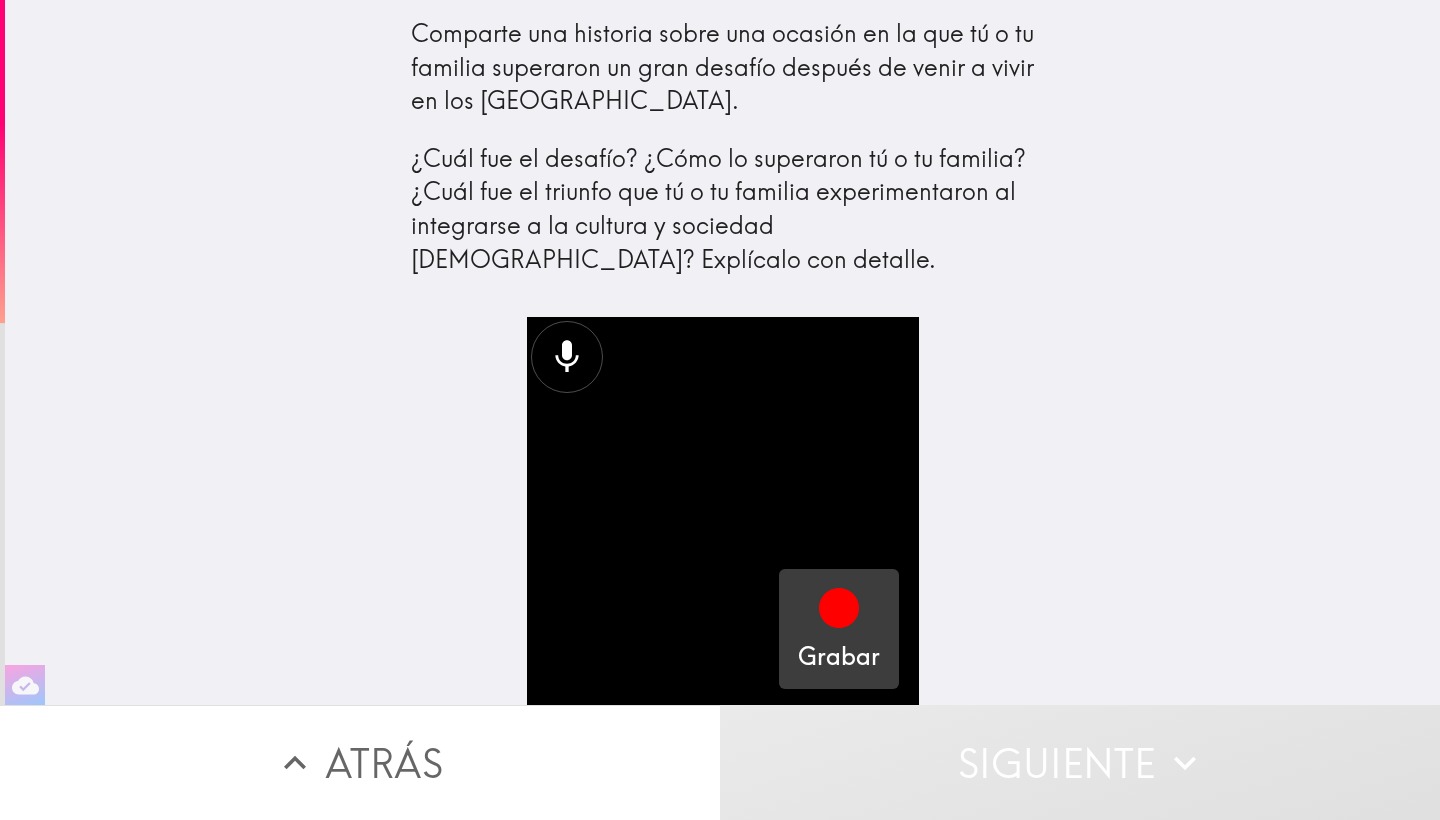 click at bounding box center [839, 612] 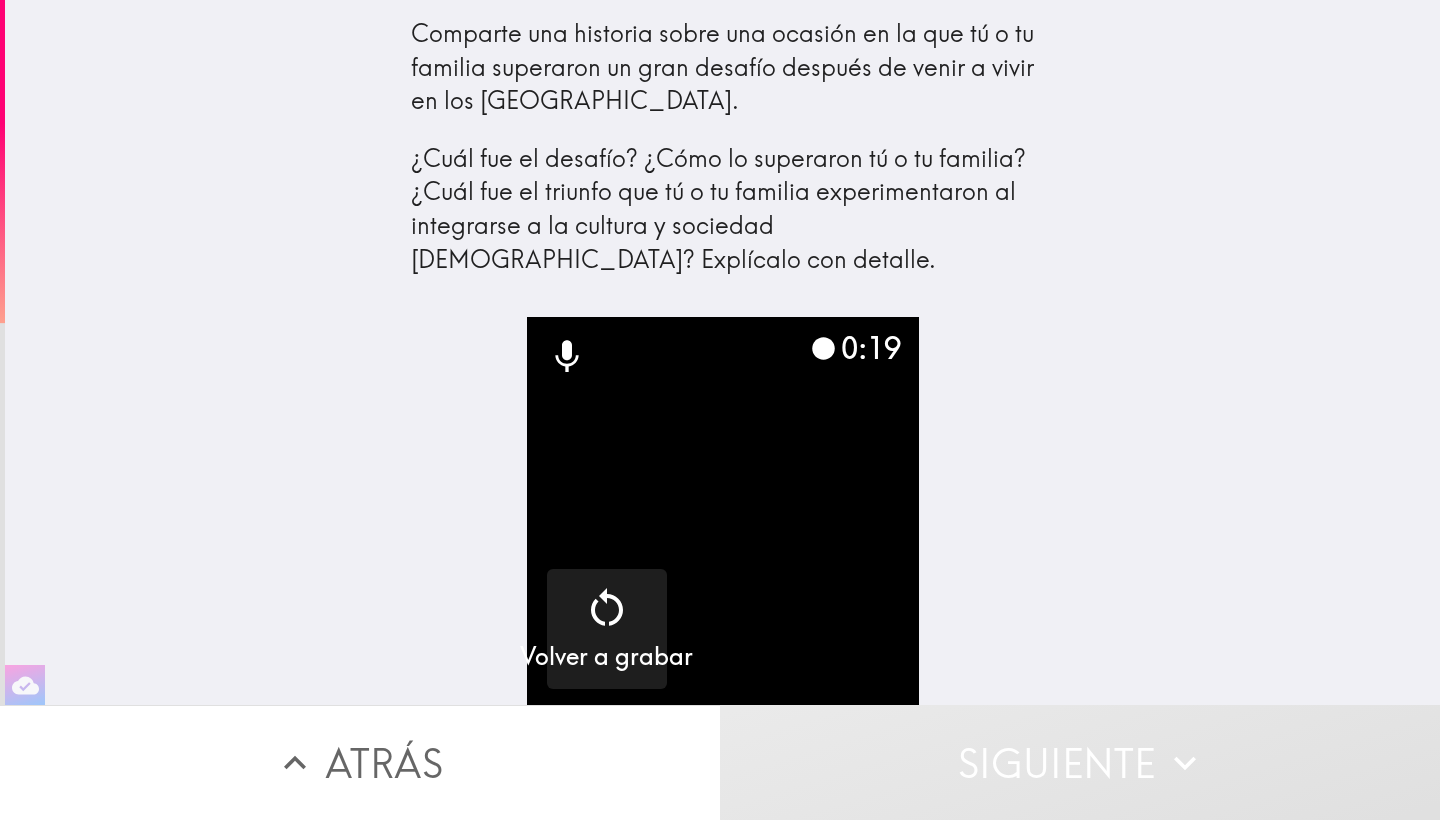 click at bounding box center [723, 513] 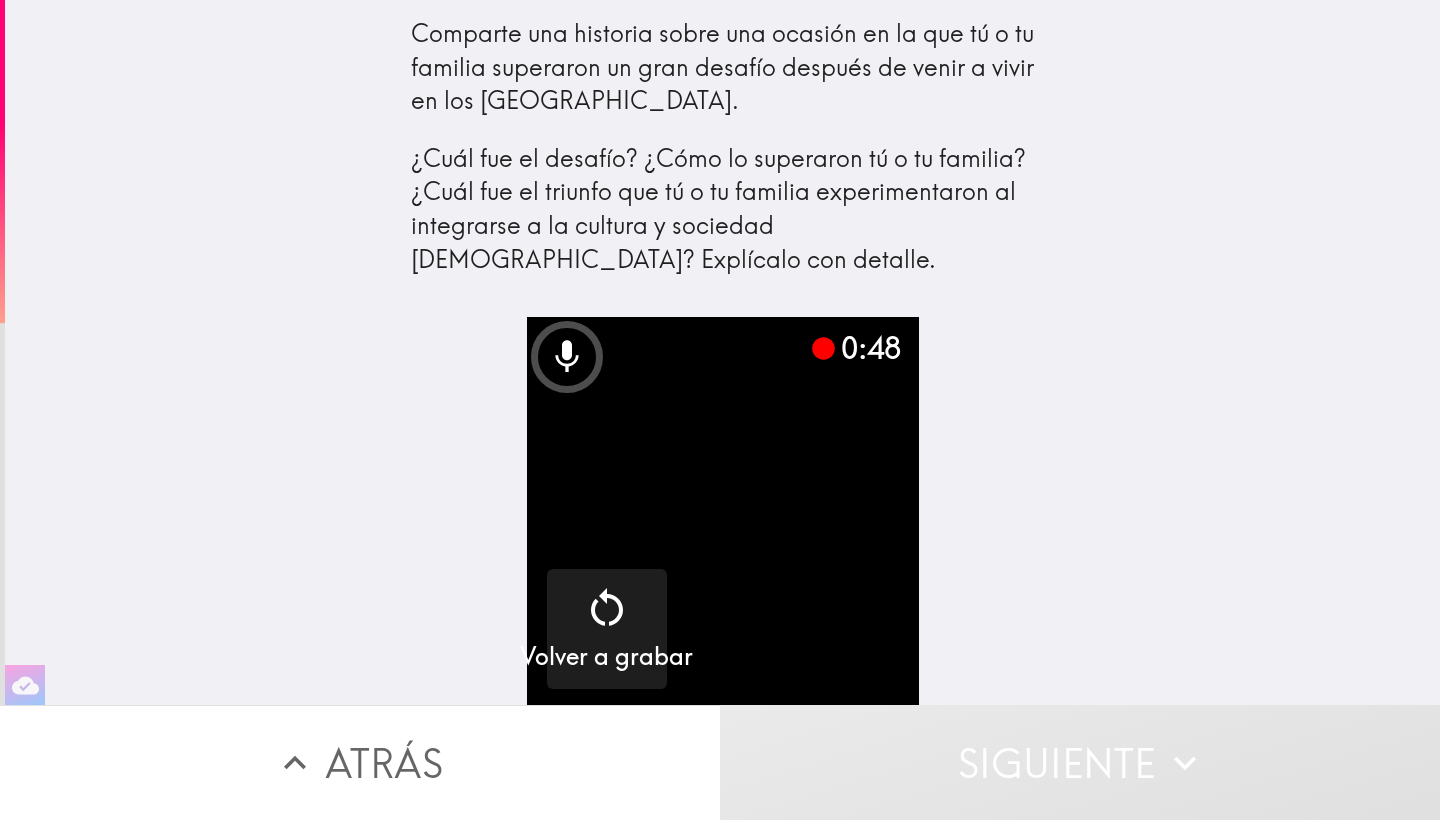 click 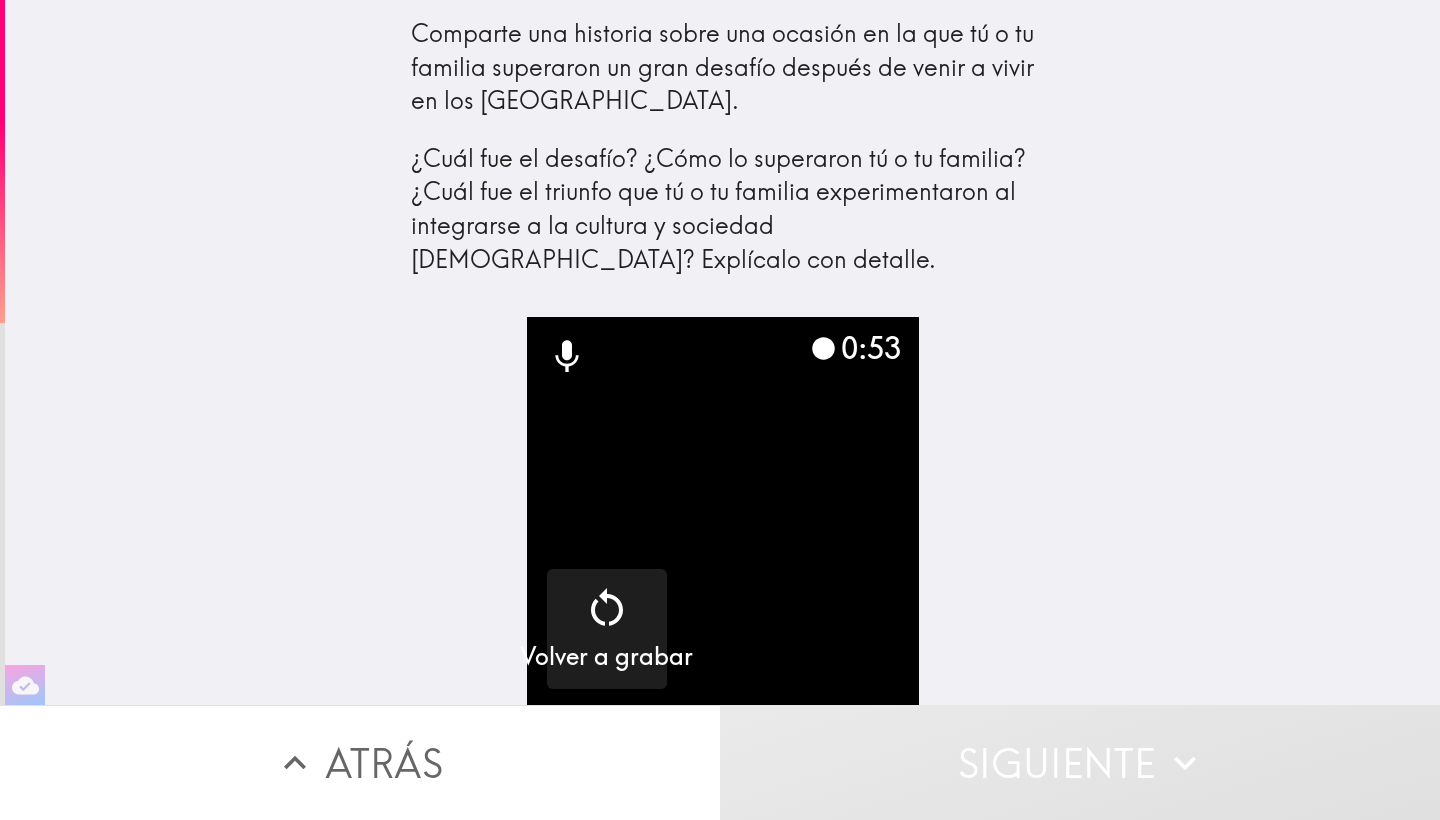 click at bounding box center (723, 513) 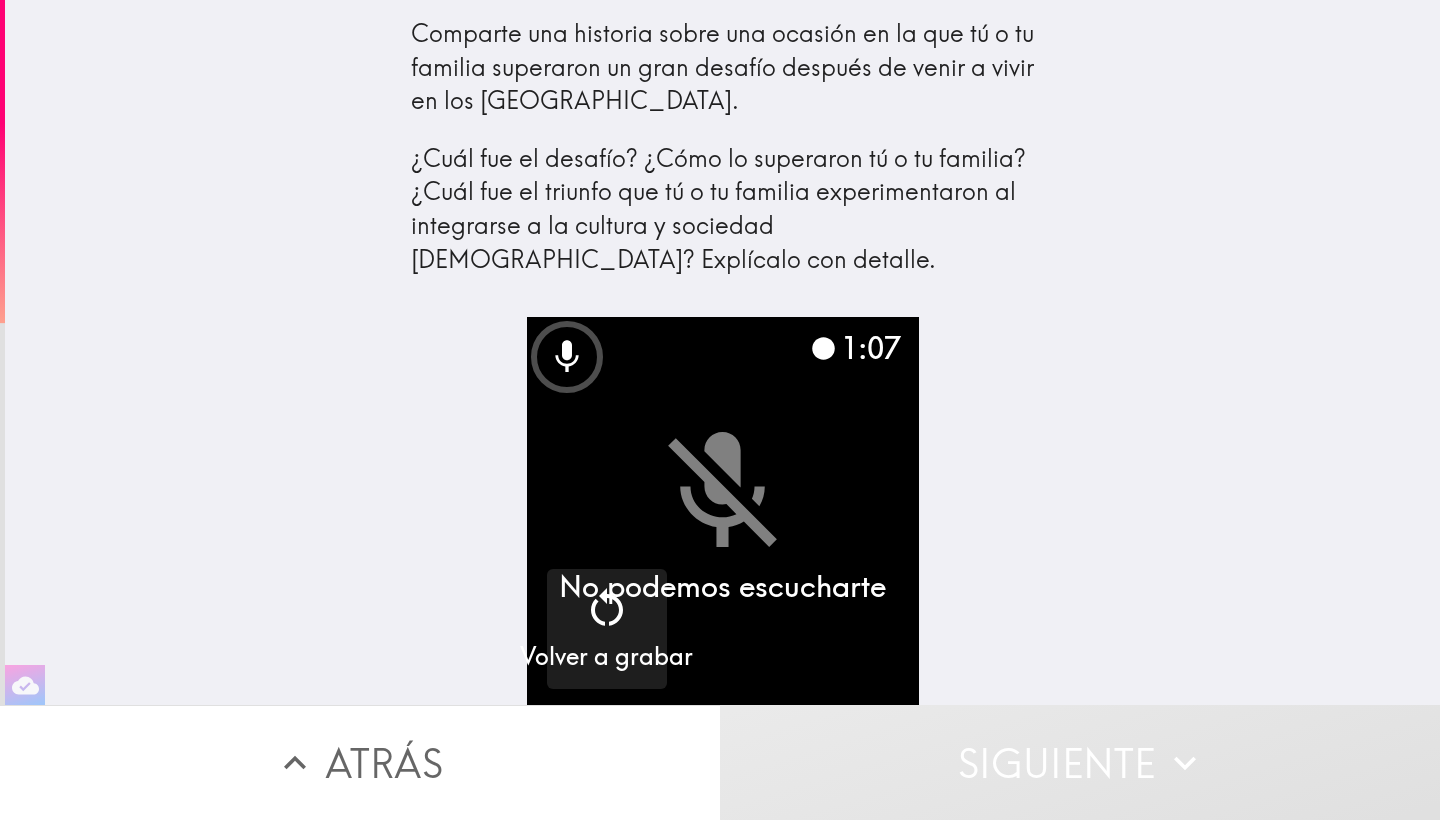 scroll, scrollTop: 0, scrollLeft: 0, axis: both 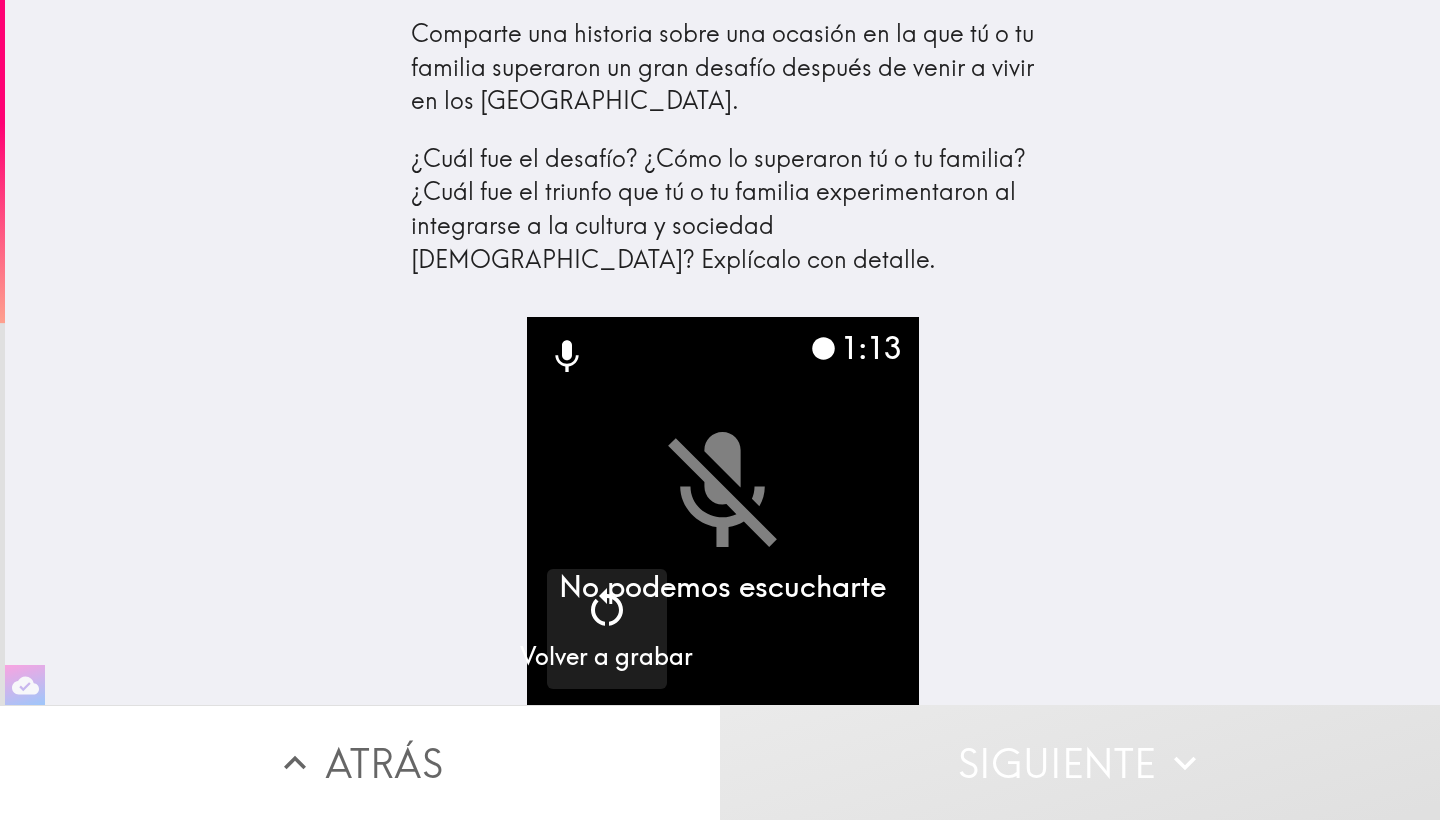 click on "1:13" at bounding box center (855, 348) 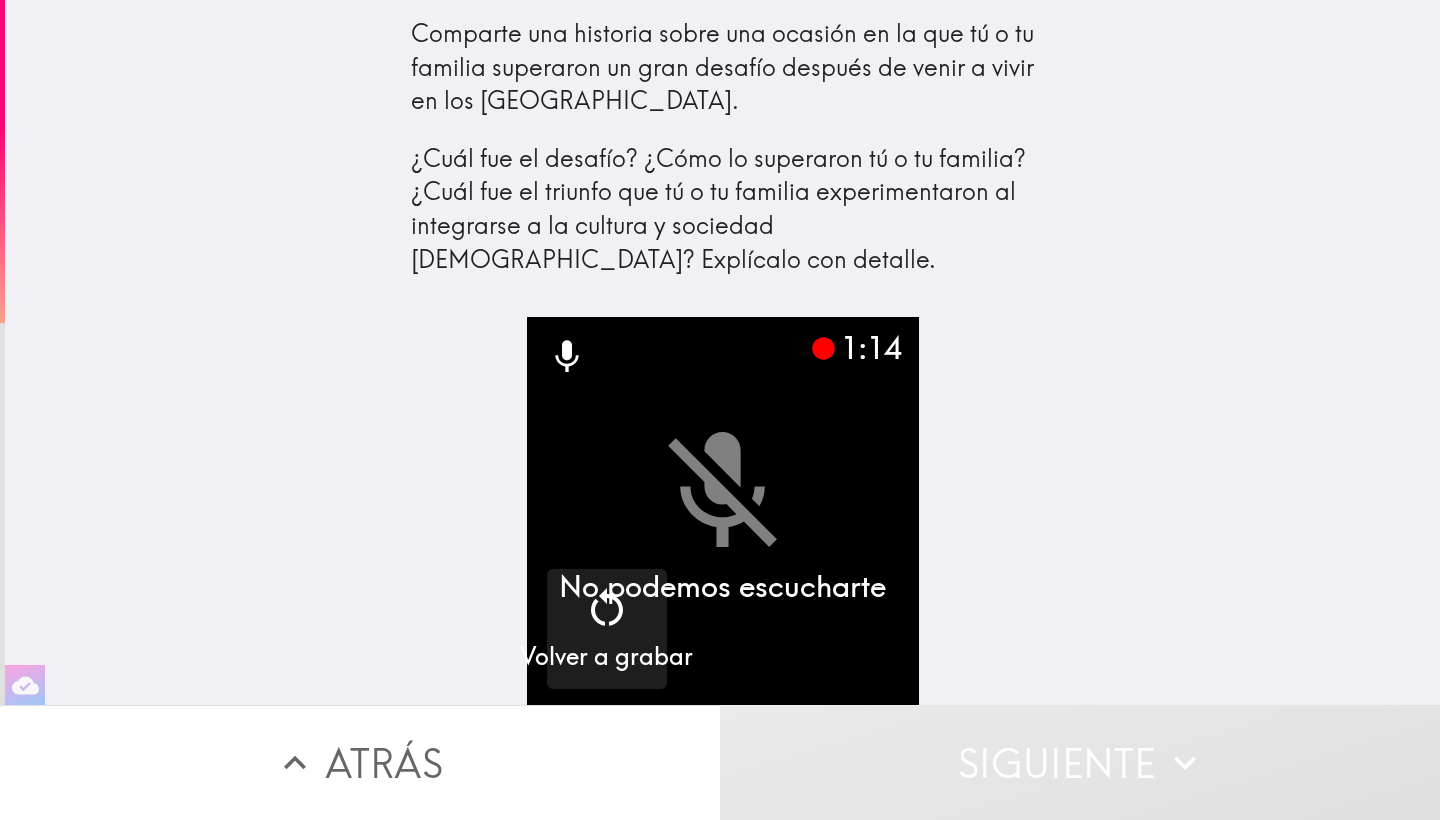 click 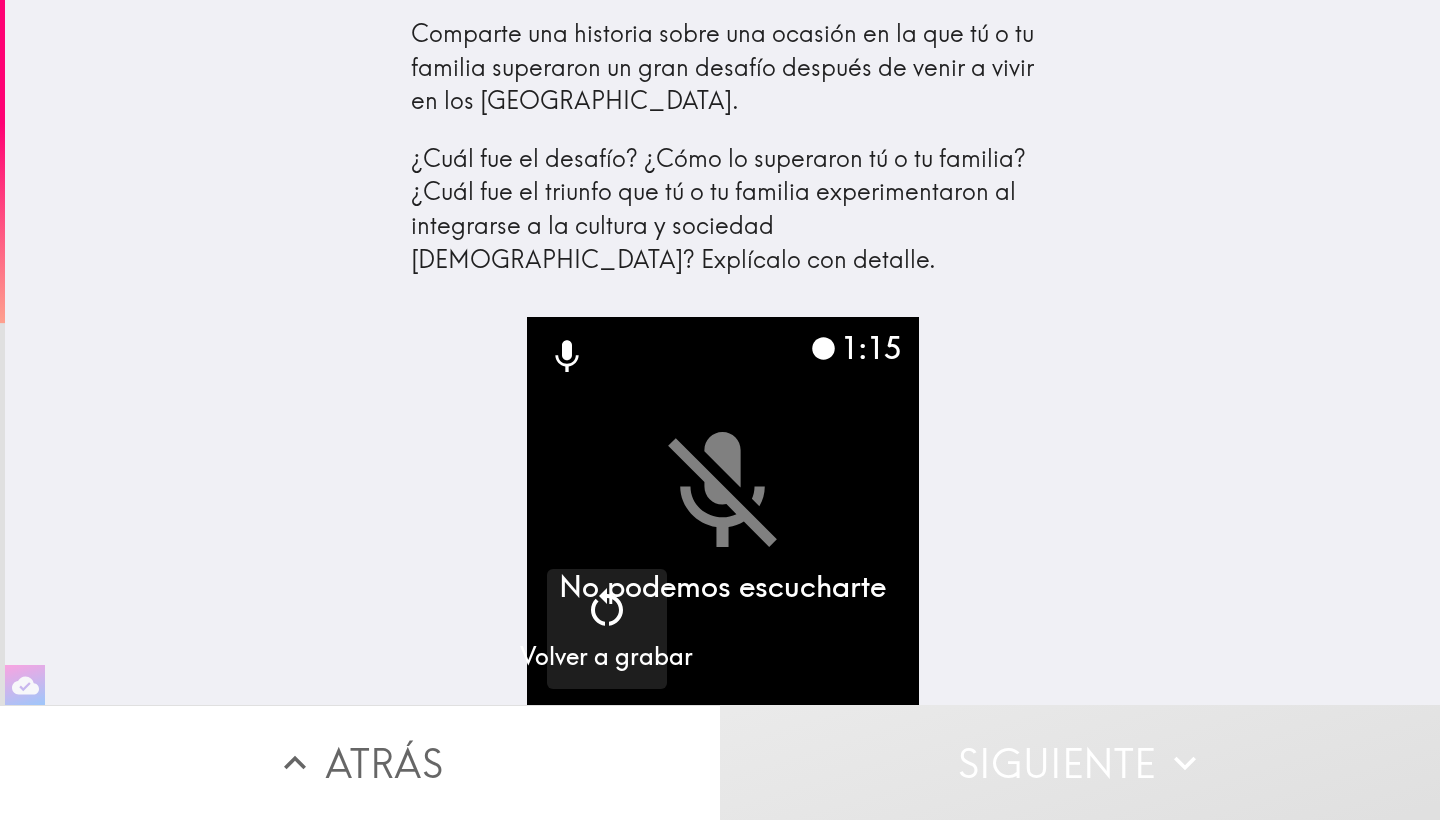 click at bounding box center (723, 513) 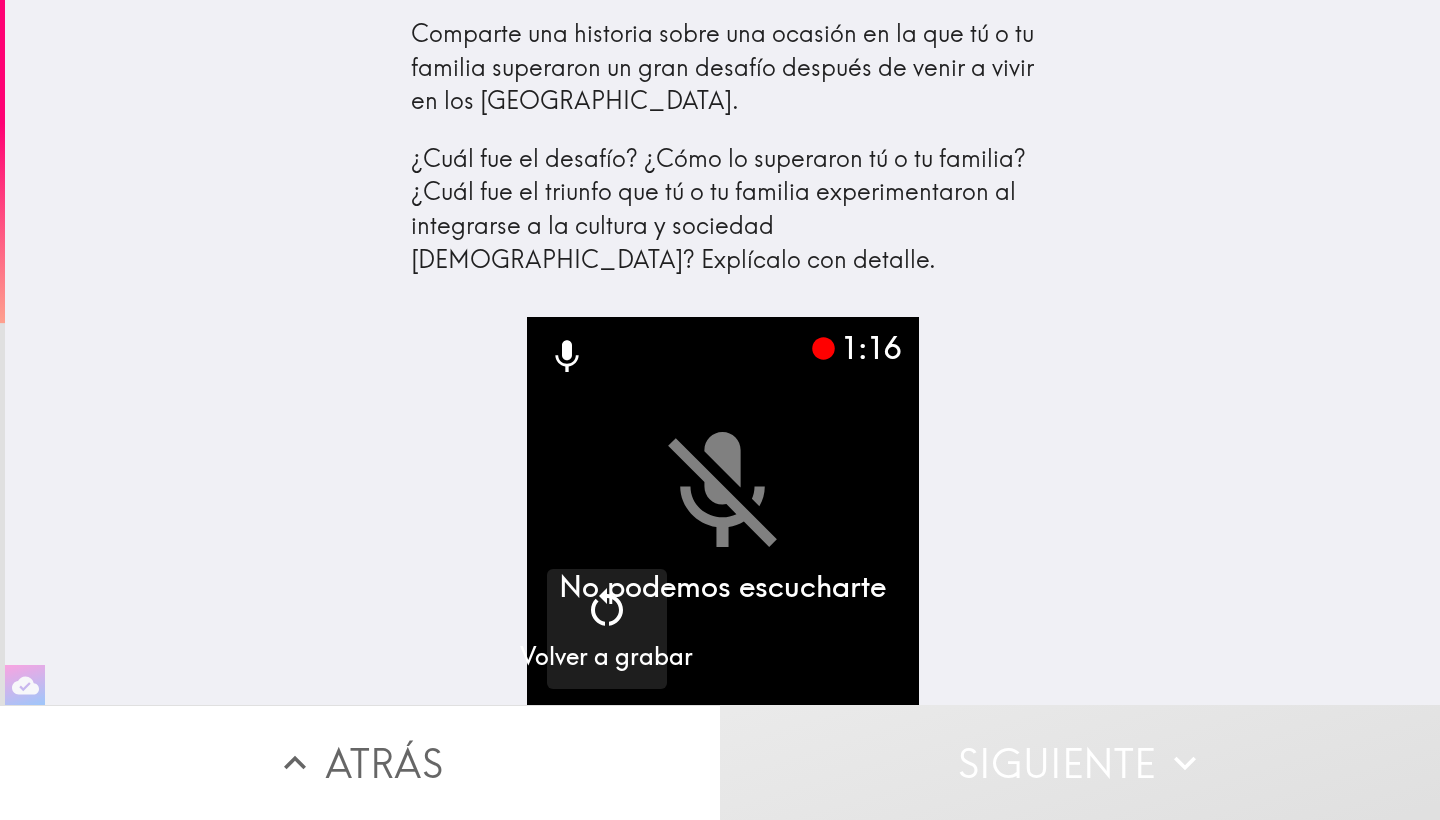 click at bounding box center [723, 513] 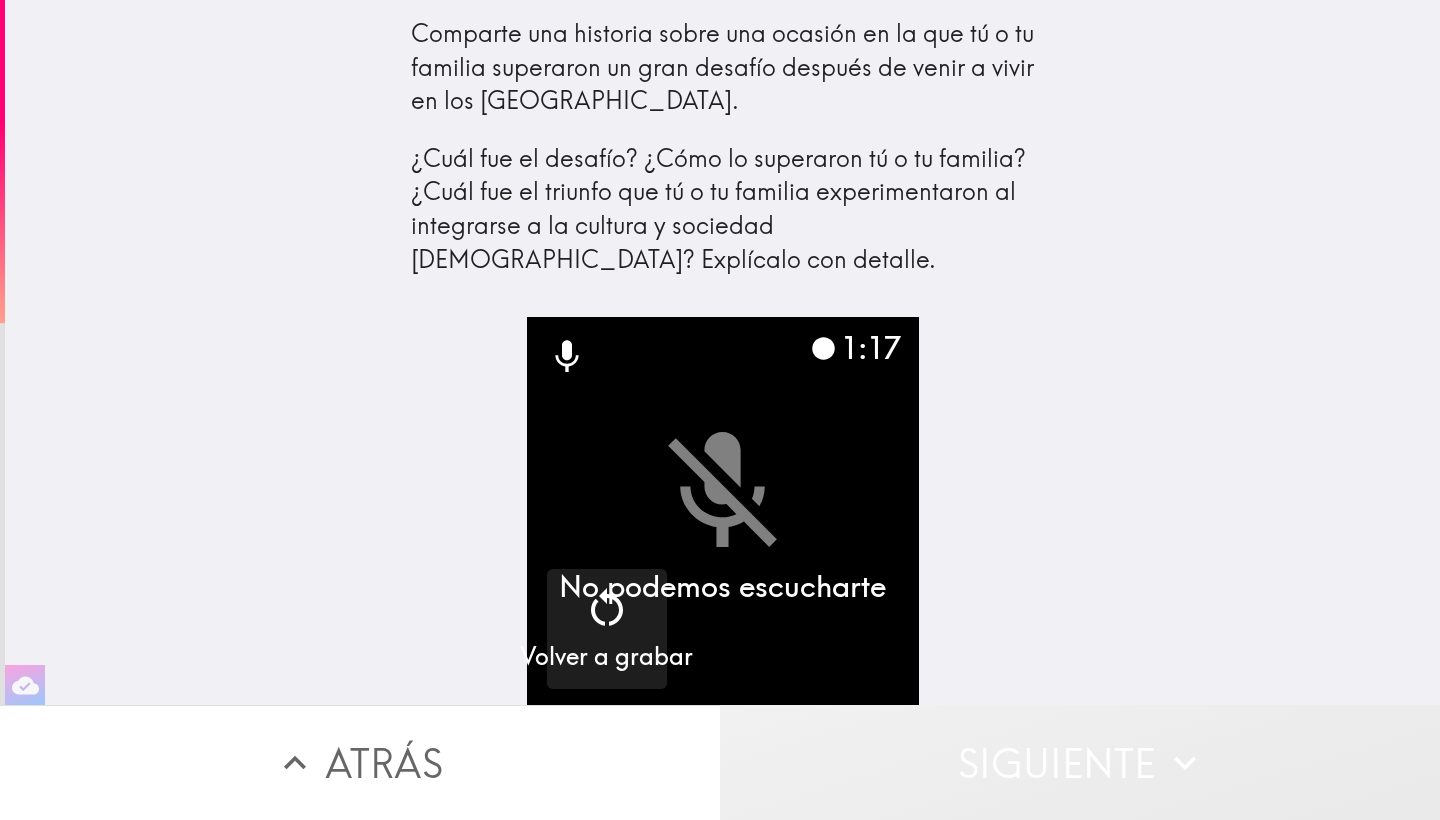 click on "Siguiente" at bounding box center [1080, 762] 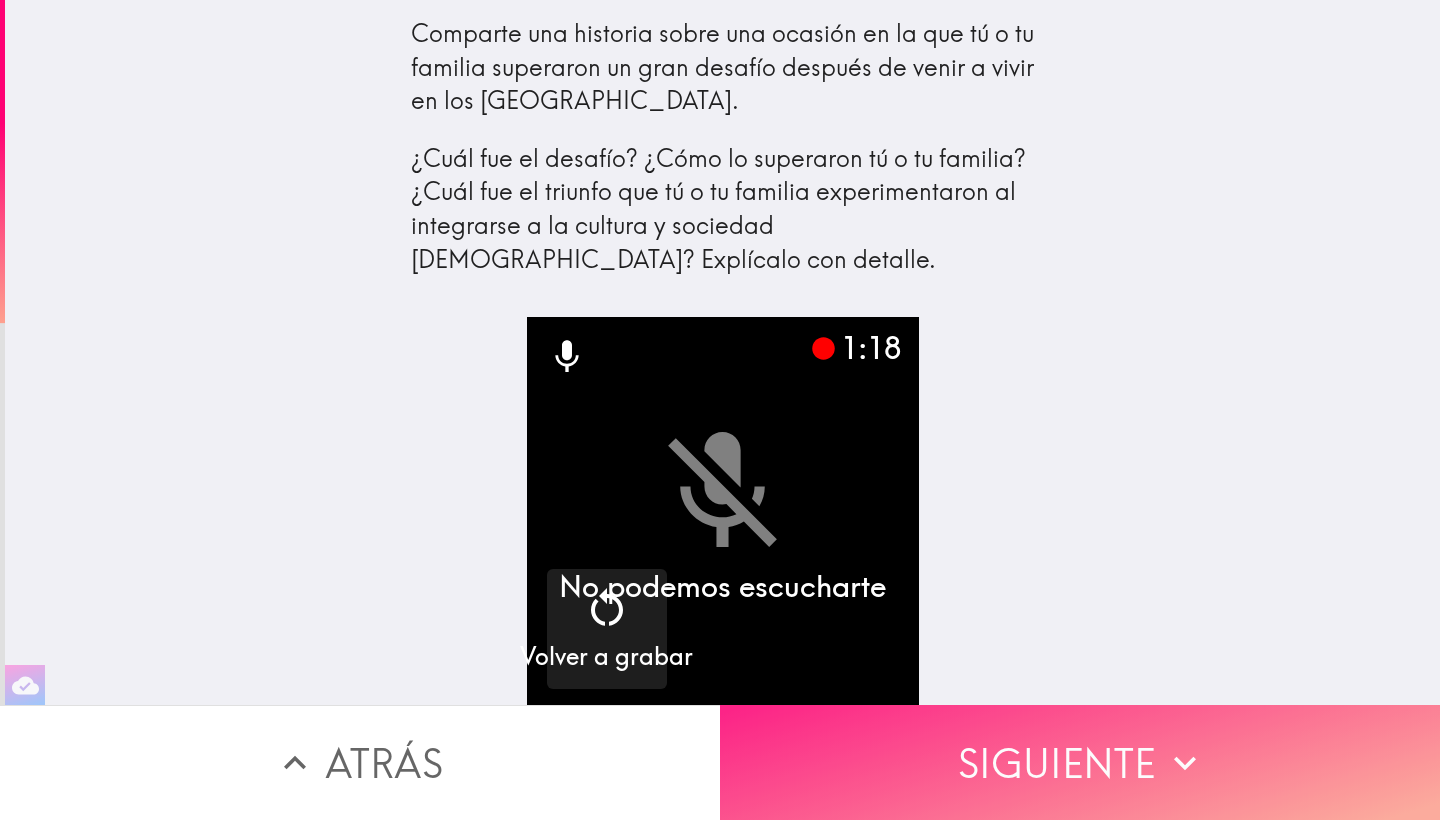 click on "Siguiente" at bounding box center (1080, 762) 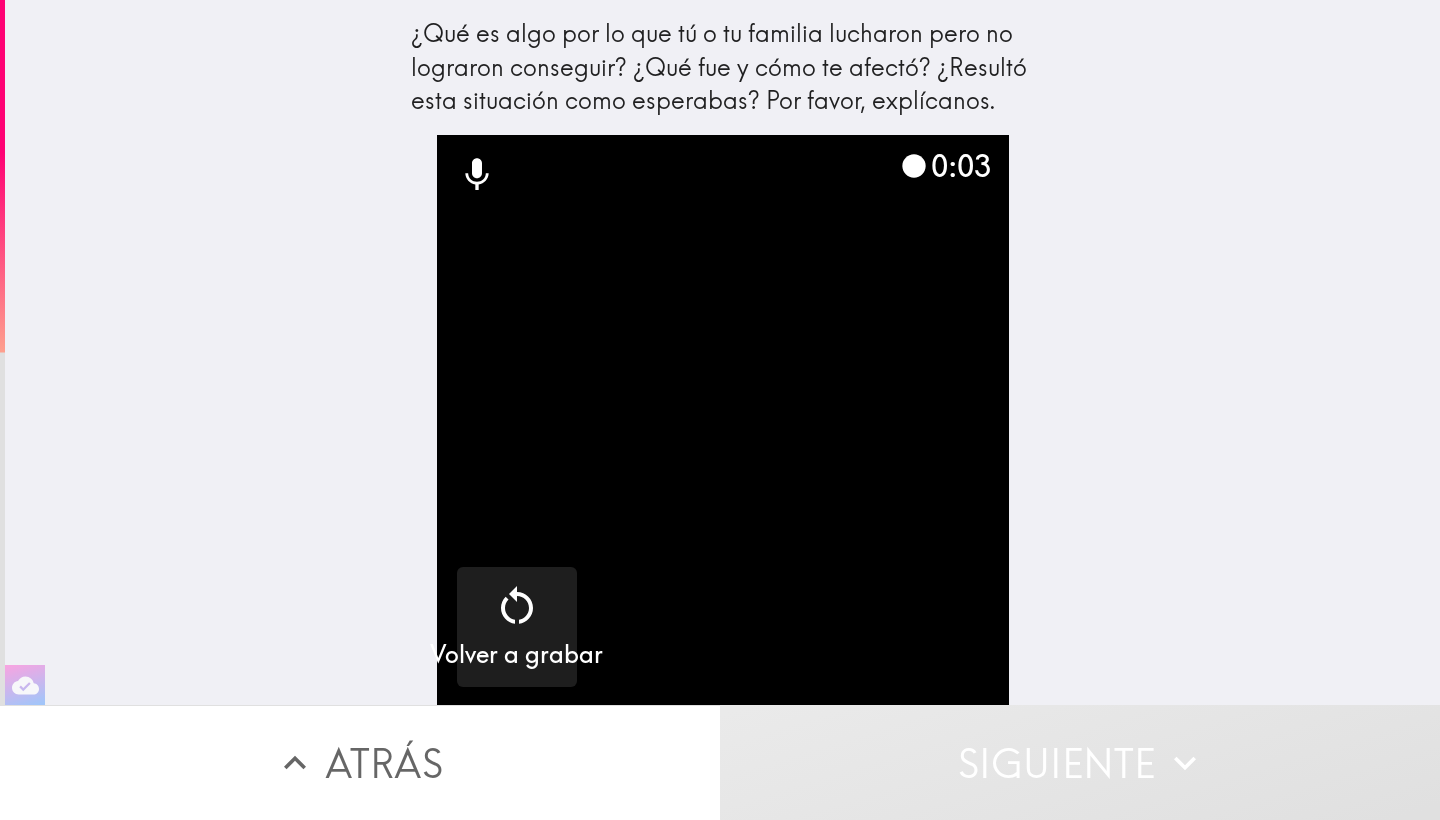 scroll, scrollTop: 0, scrollLeft: 0, axis: both 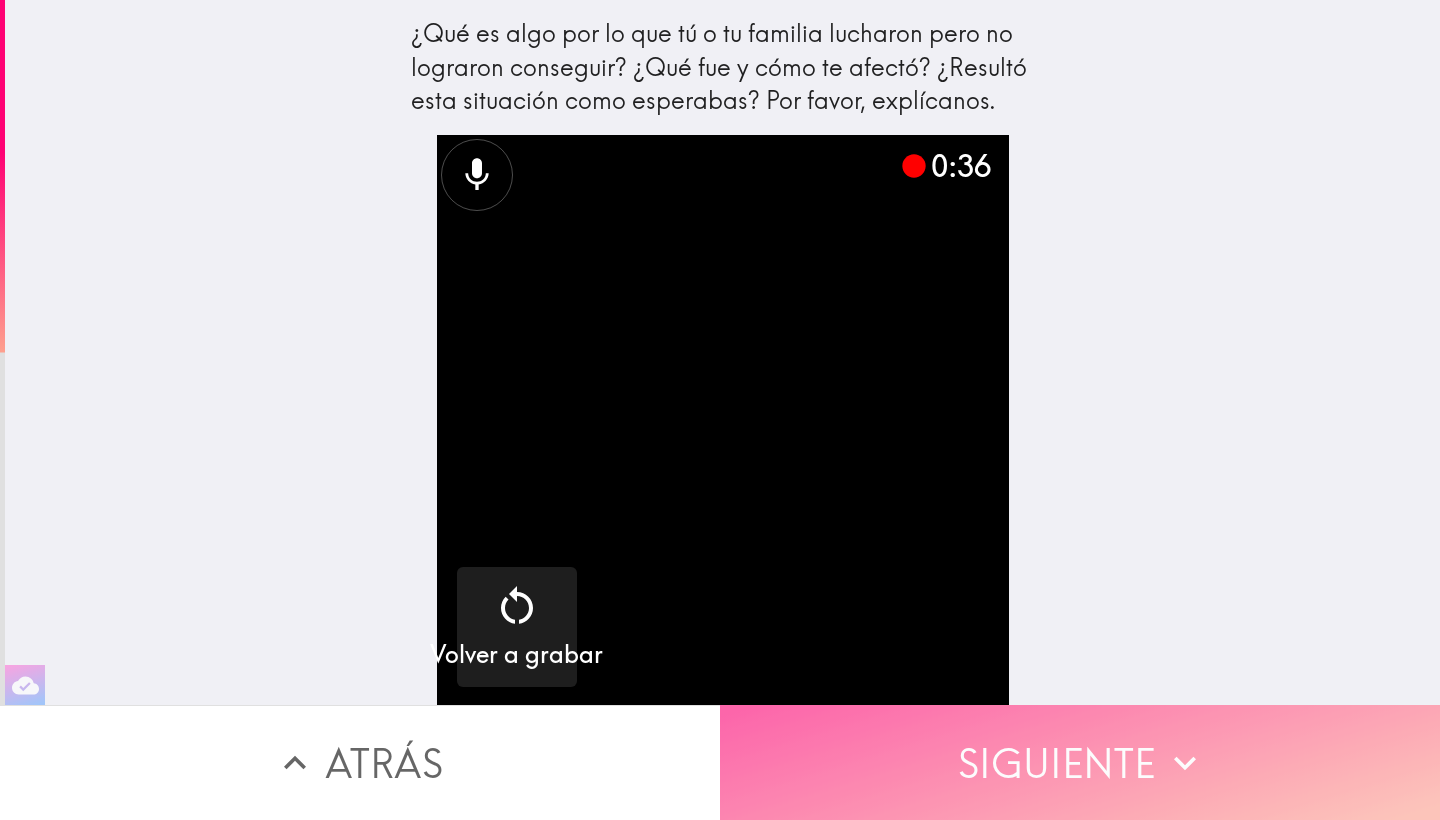 click on "Siguiente" at bounding box center (1080, 762) 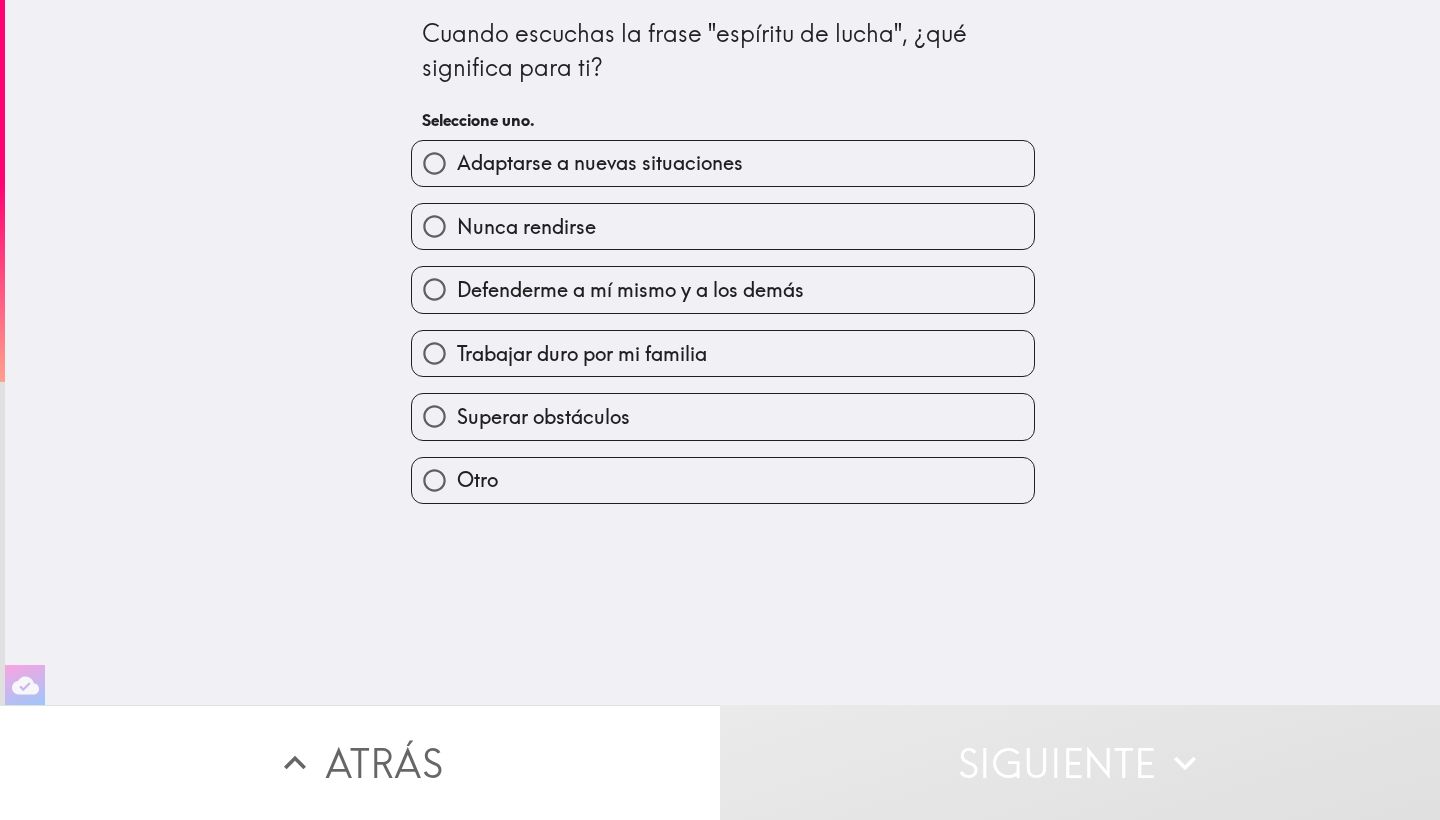 click on "Nunca rendirse" at bounding box center [434, 226] 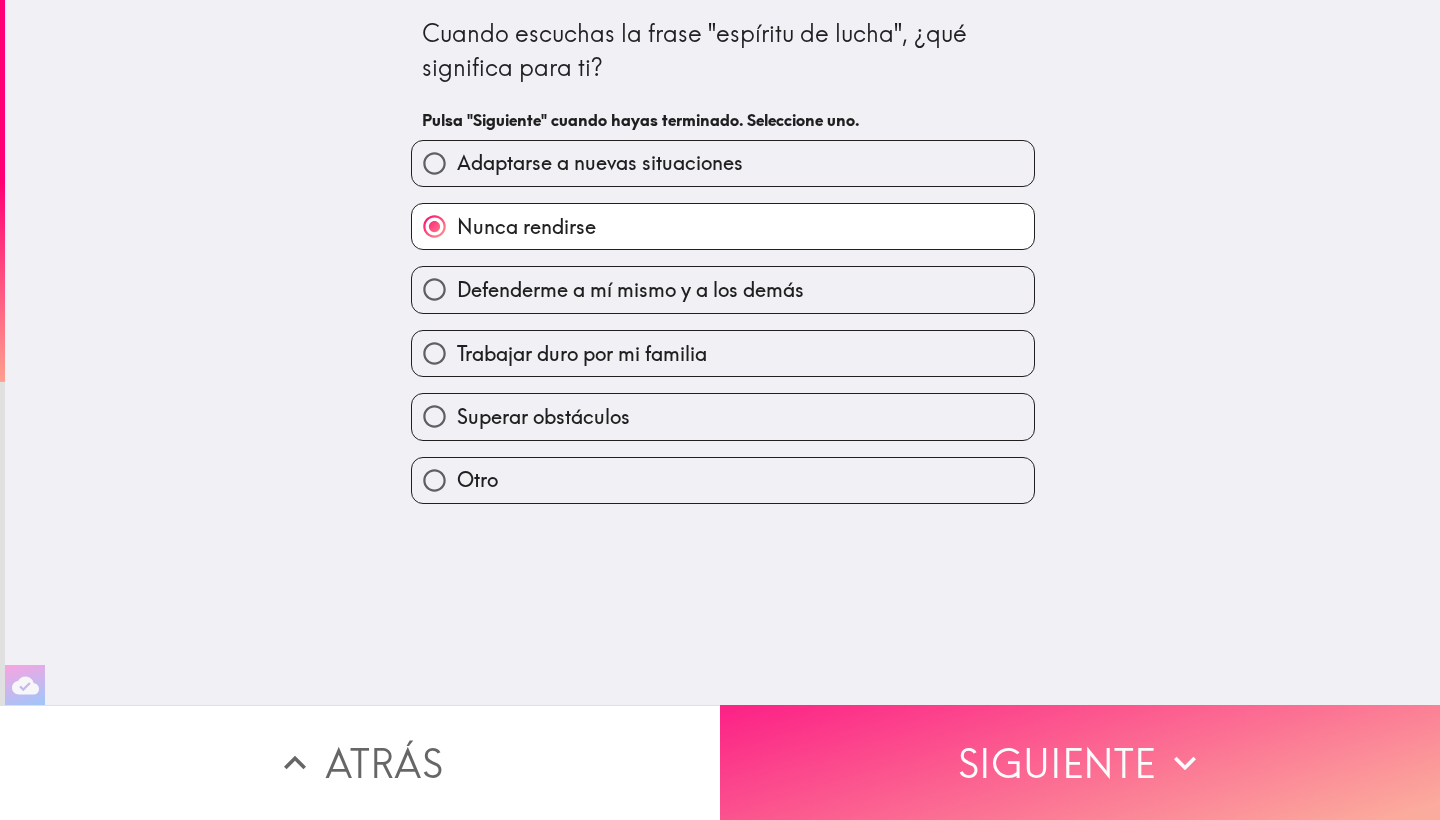 click on "Siguiente" at bounding box center (1080, 762) 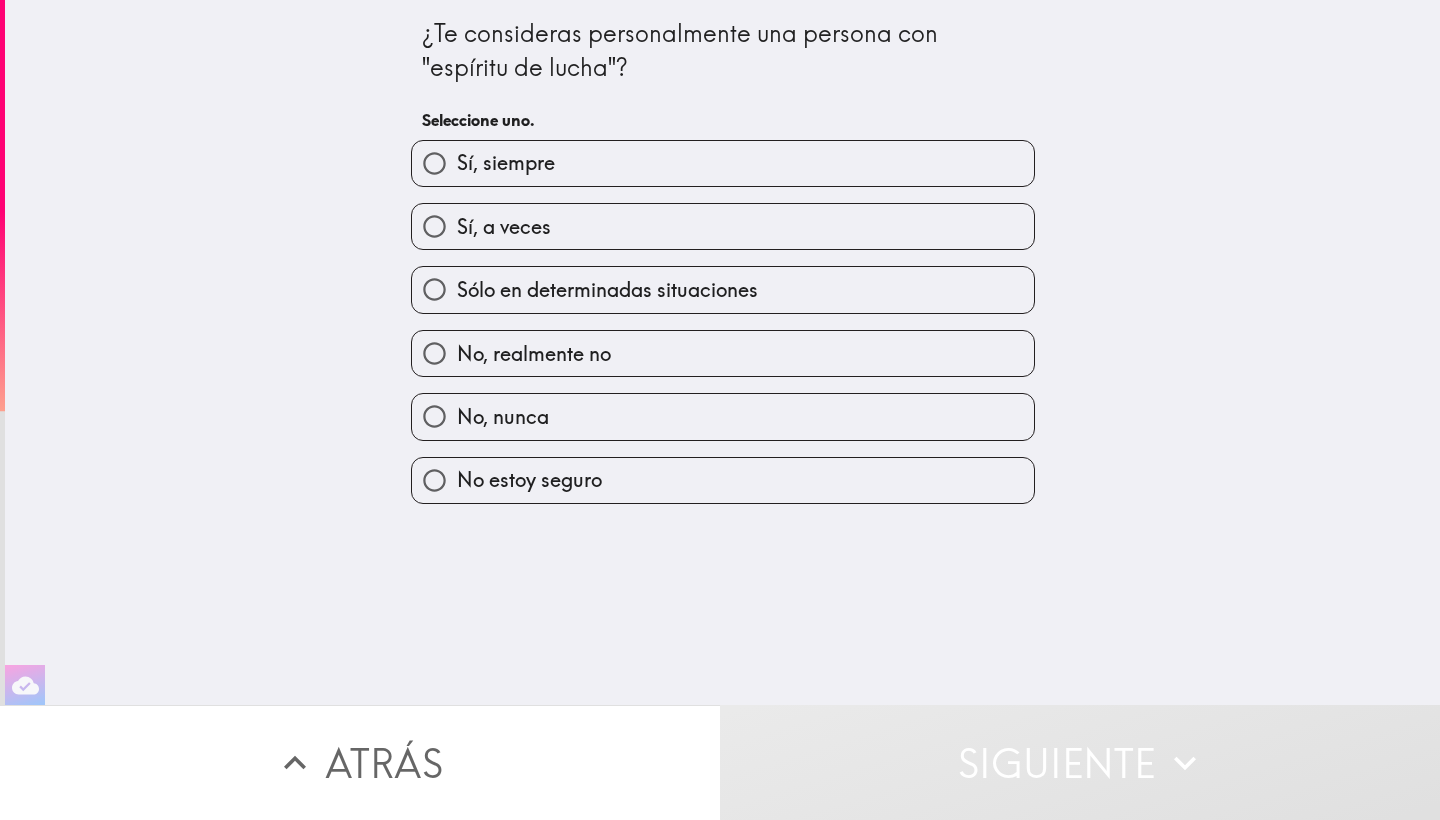 click on "Sí, siempre" at bounding box center [434, 163] 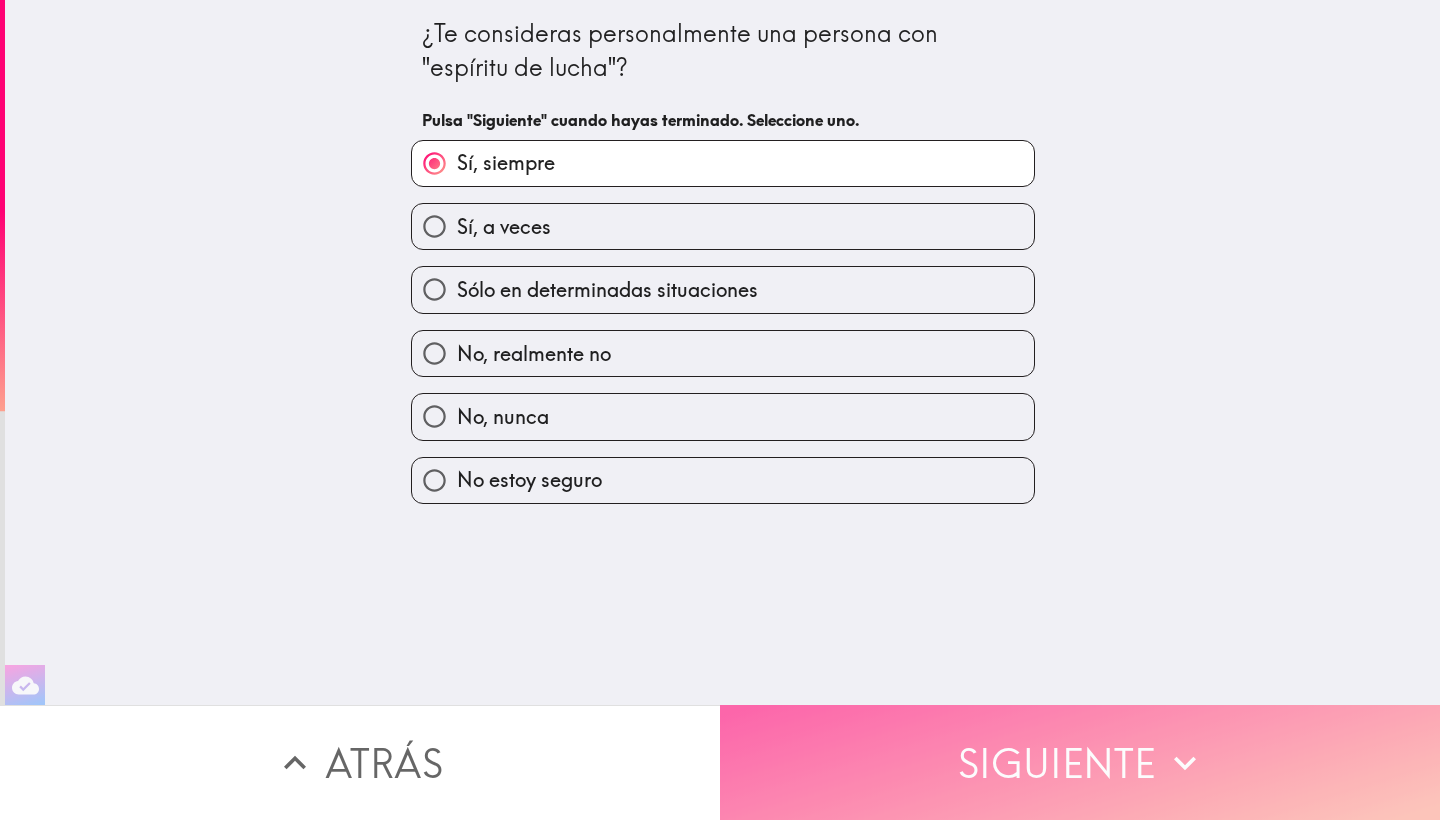 click on "Siguiente" at bounding box center (1080, 762) 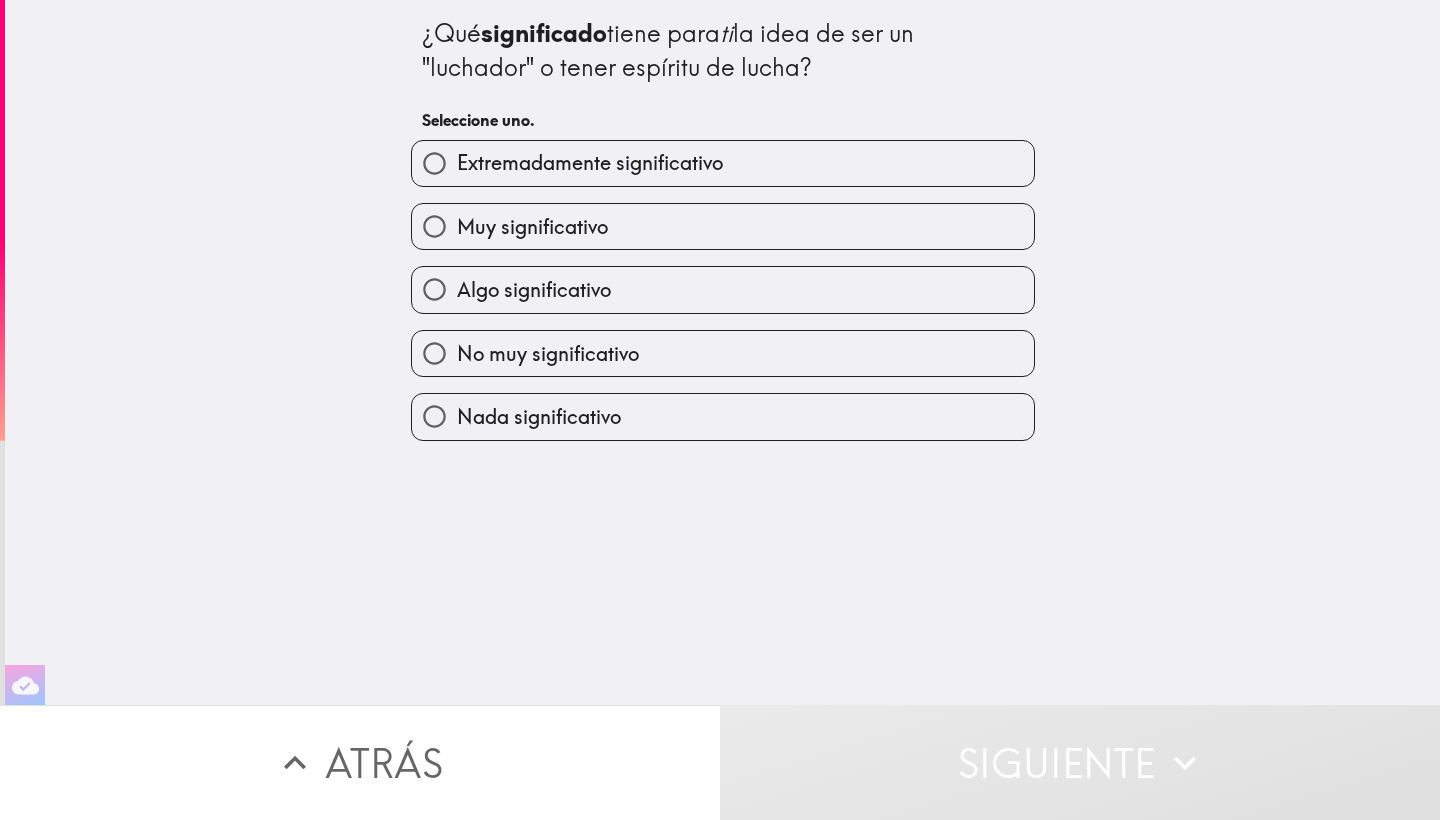 click on "Algo significativo" at bounding box center (434, 289) 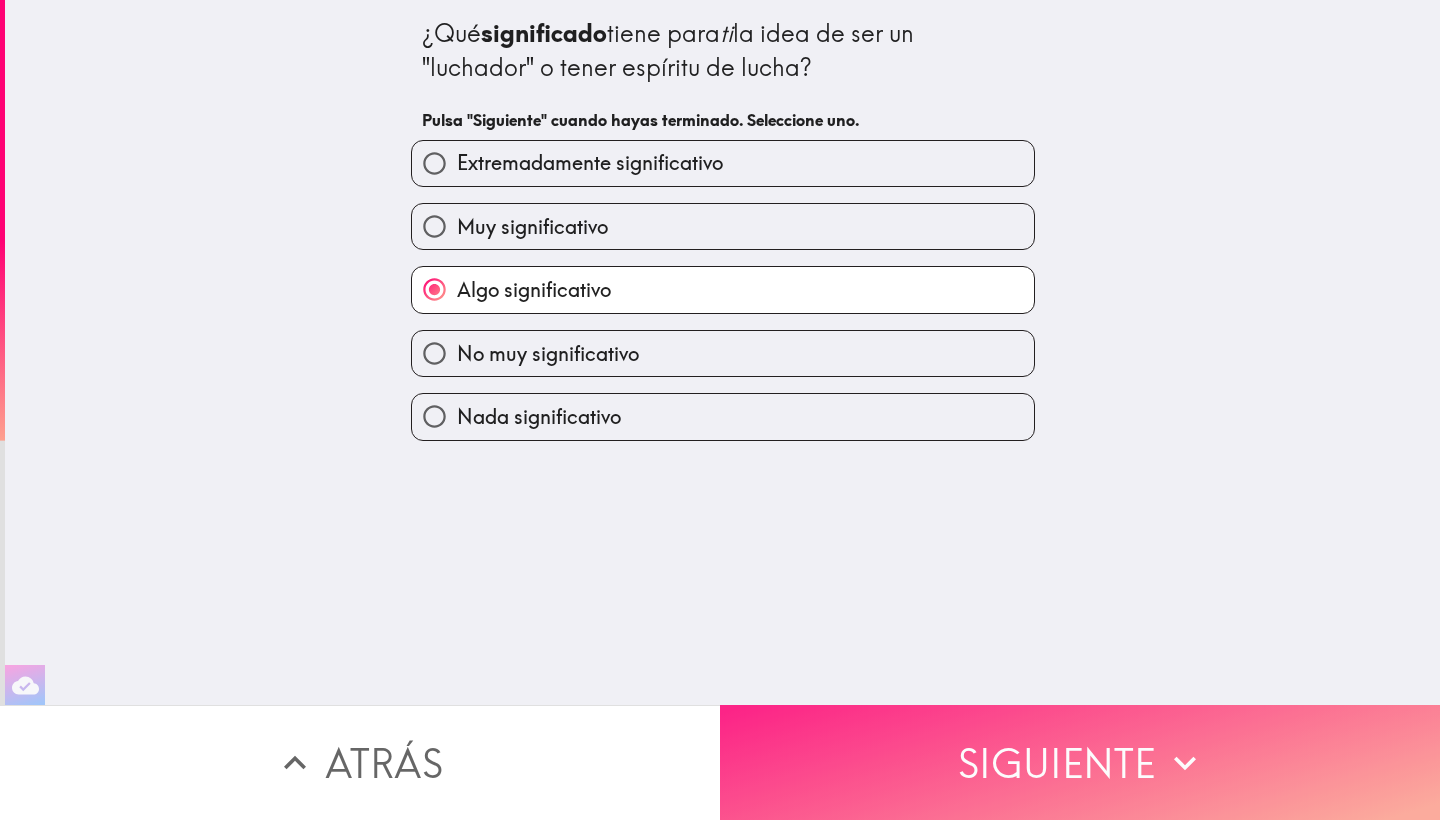 click on "Siguiente" at bounding box center (1080, 762) 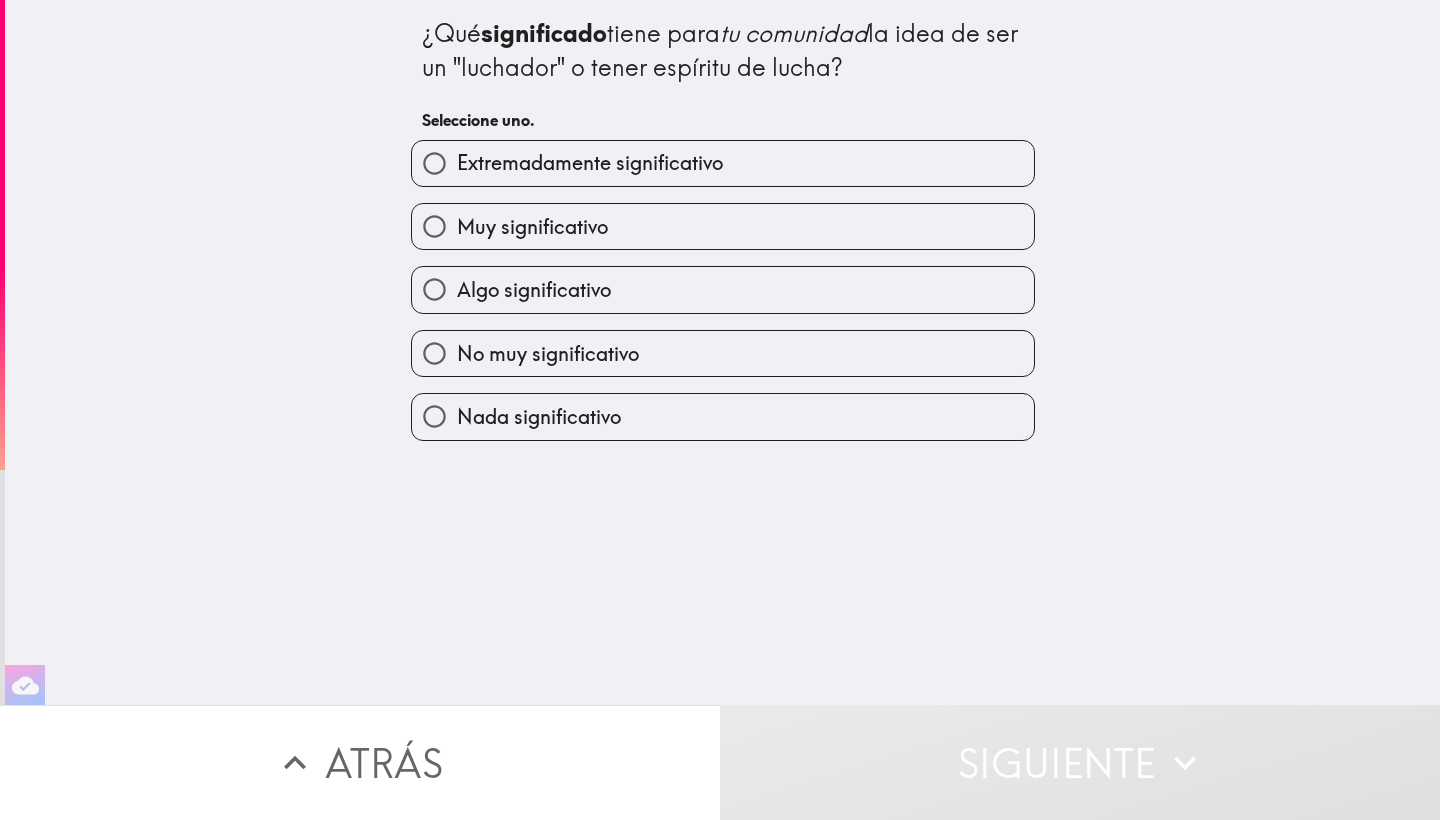 click on "Muy significativo" at bounding box center (434, 226) 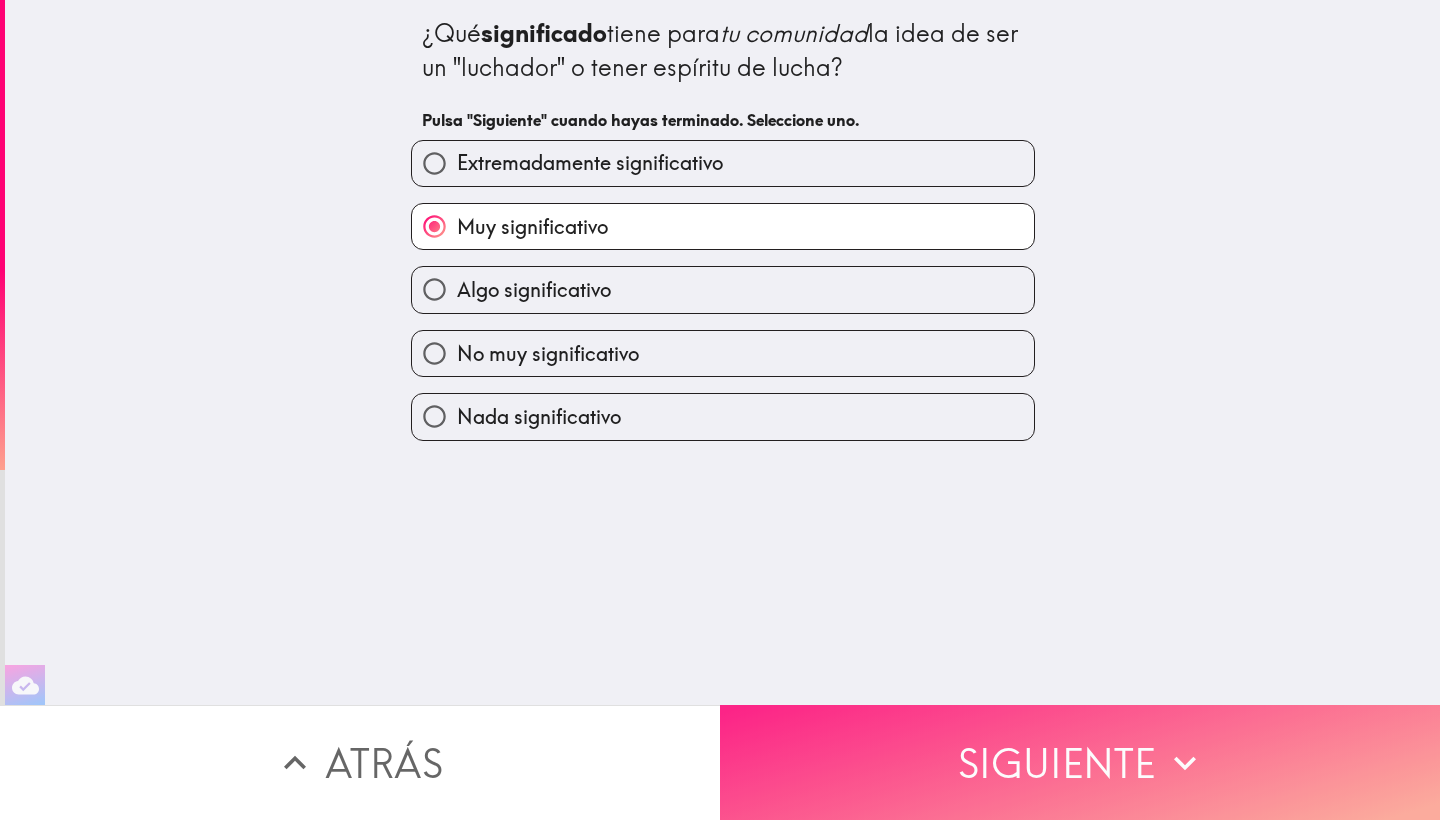 click on "Siguiente" at bounding box center [1080, 762] 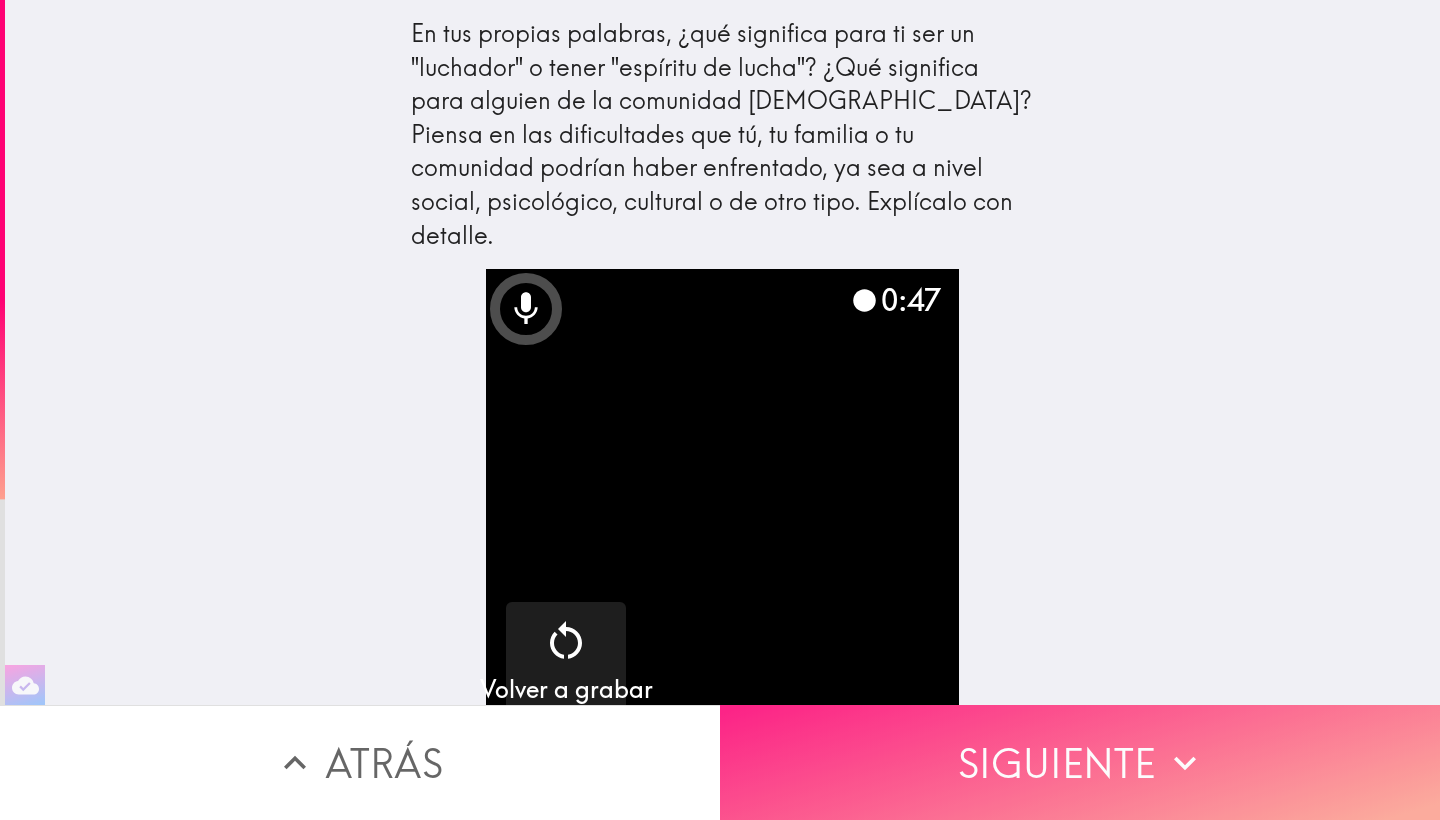 click on "Siguiente" at bounding box center [1080, 762] 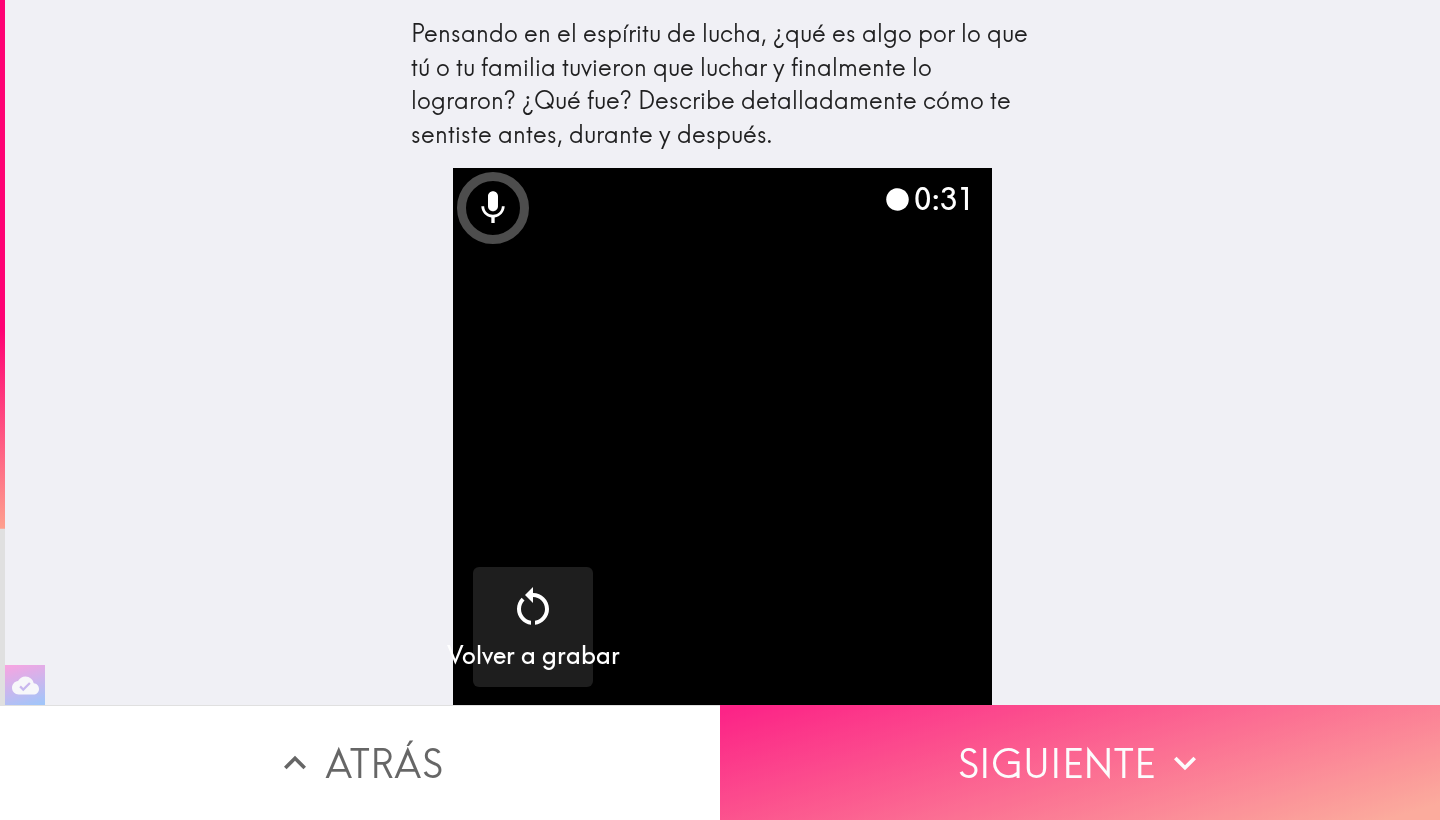 click on "Siguiente" at bounding box center [1080, 762] 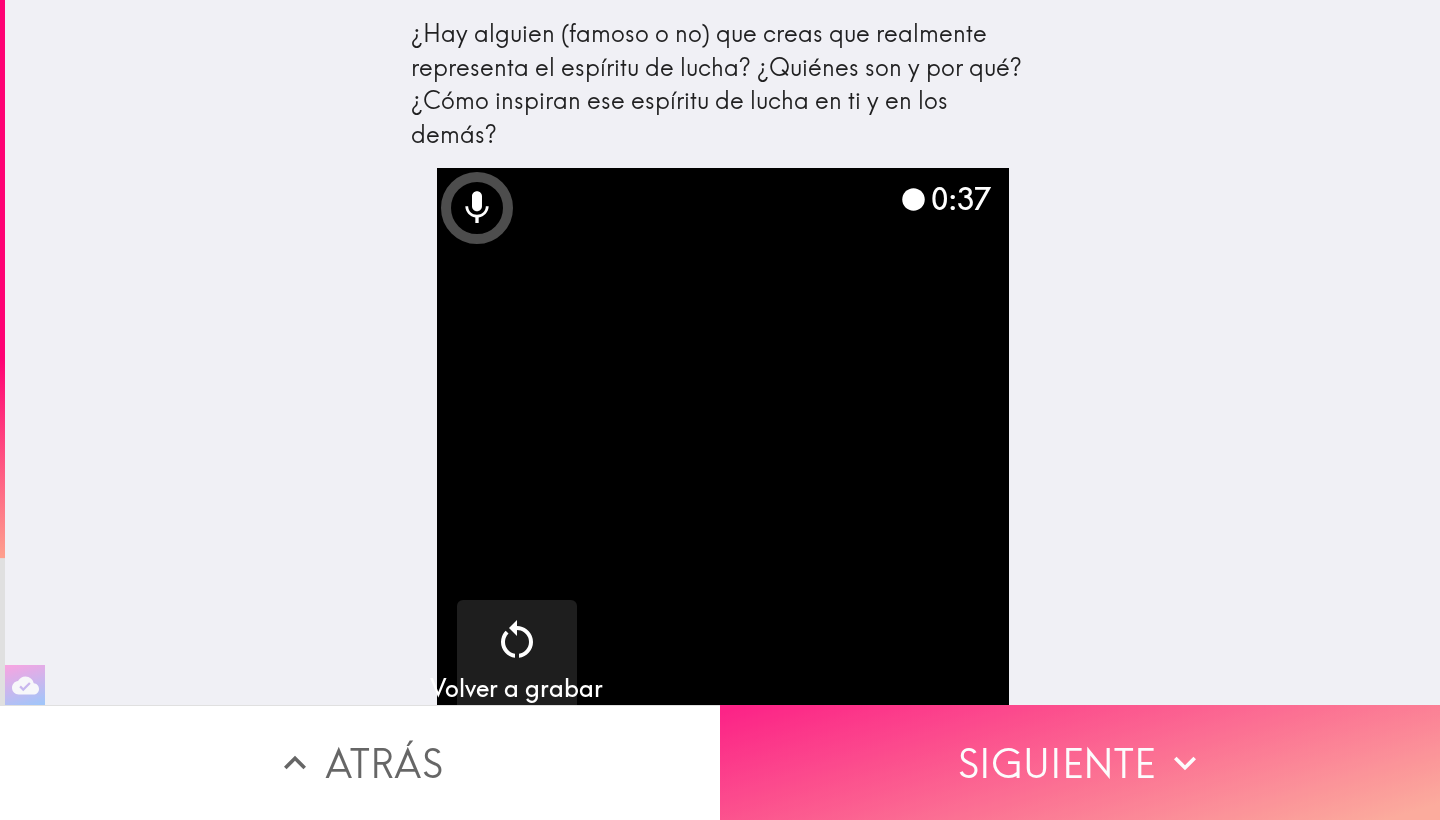 click on "Siguiente" at bounding box center [1080, 762] 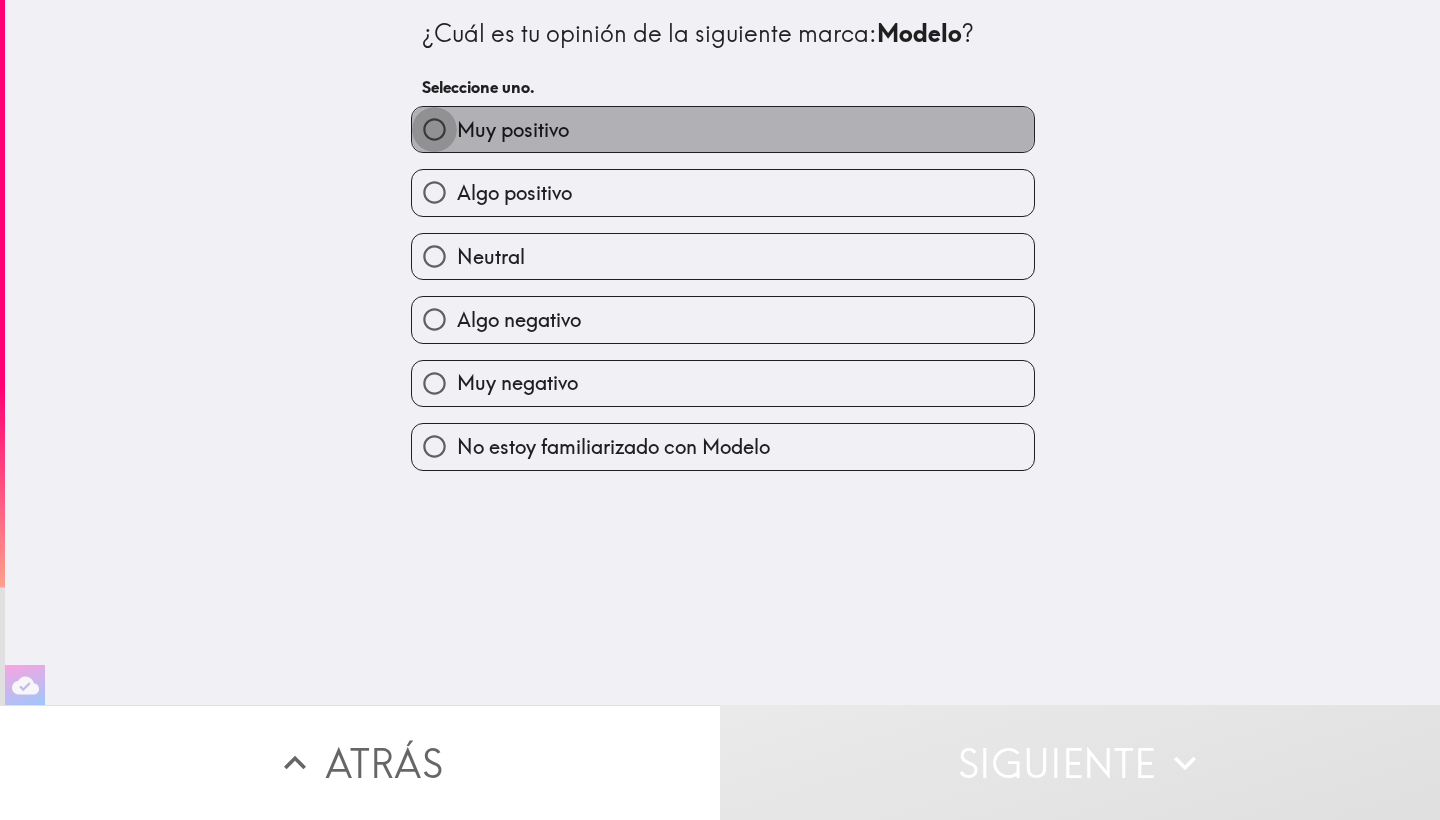 click on "Muy positivo" at bounding box center [434, 129] 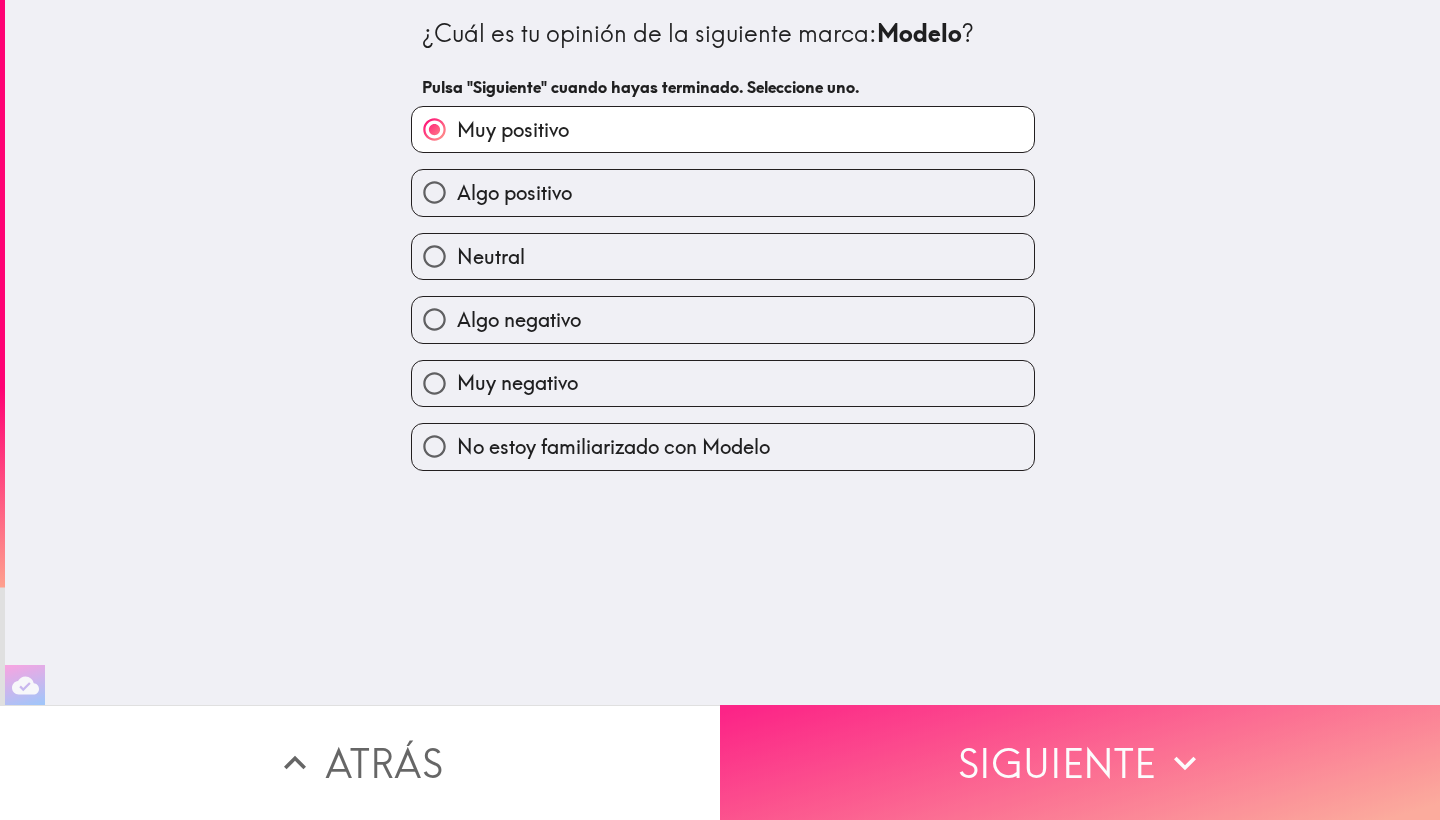 click on "Siguiente" at bounding box center [1080, 762] 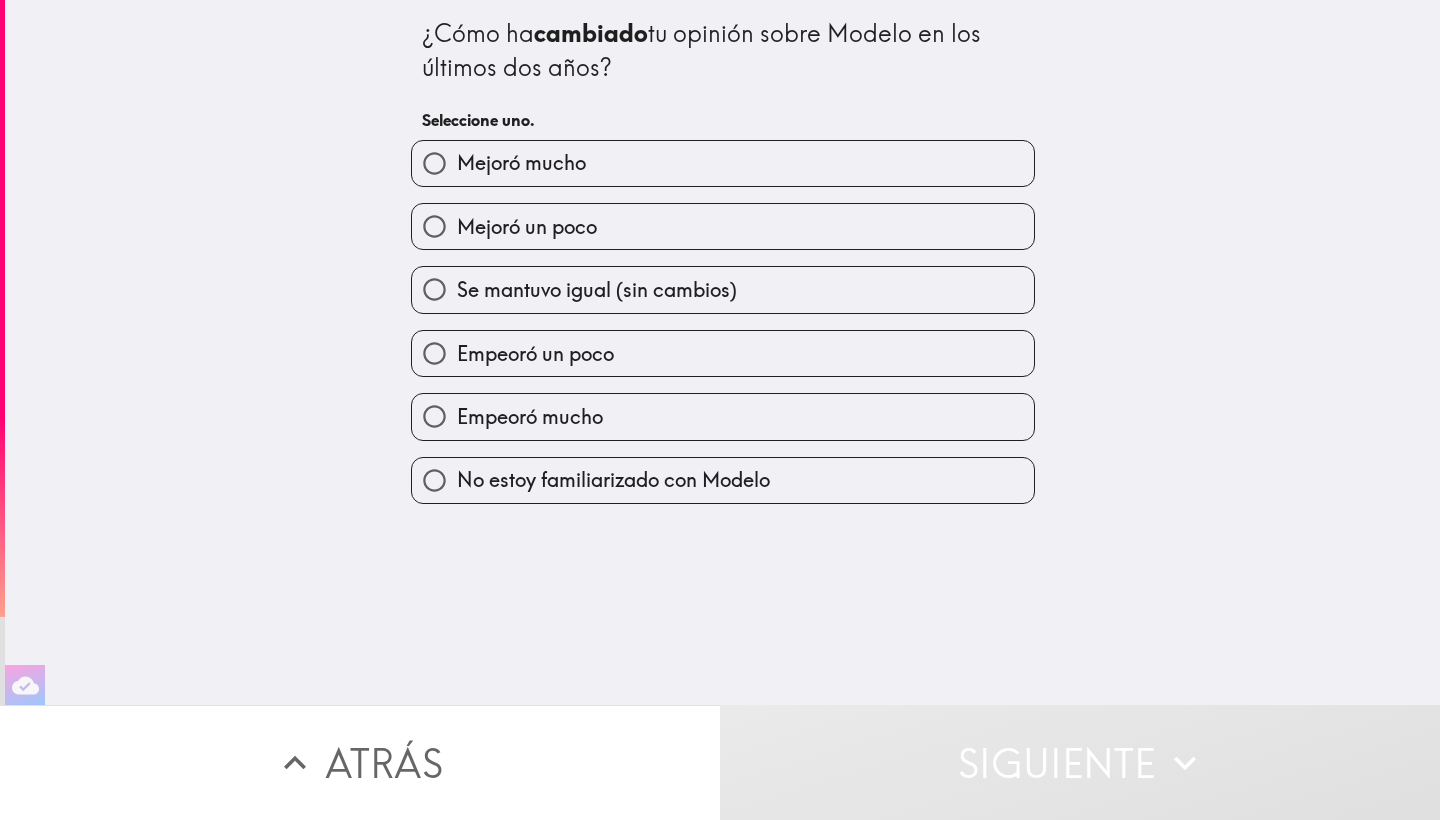 click on "Mejoró mucho" at bounding box center [434, 163] 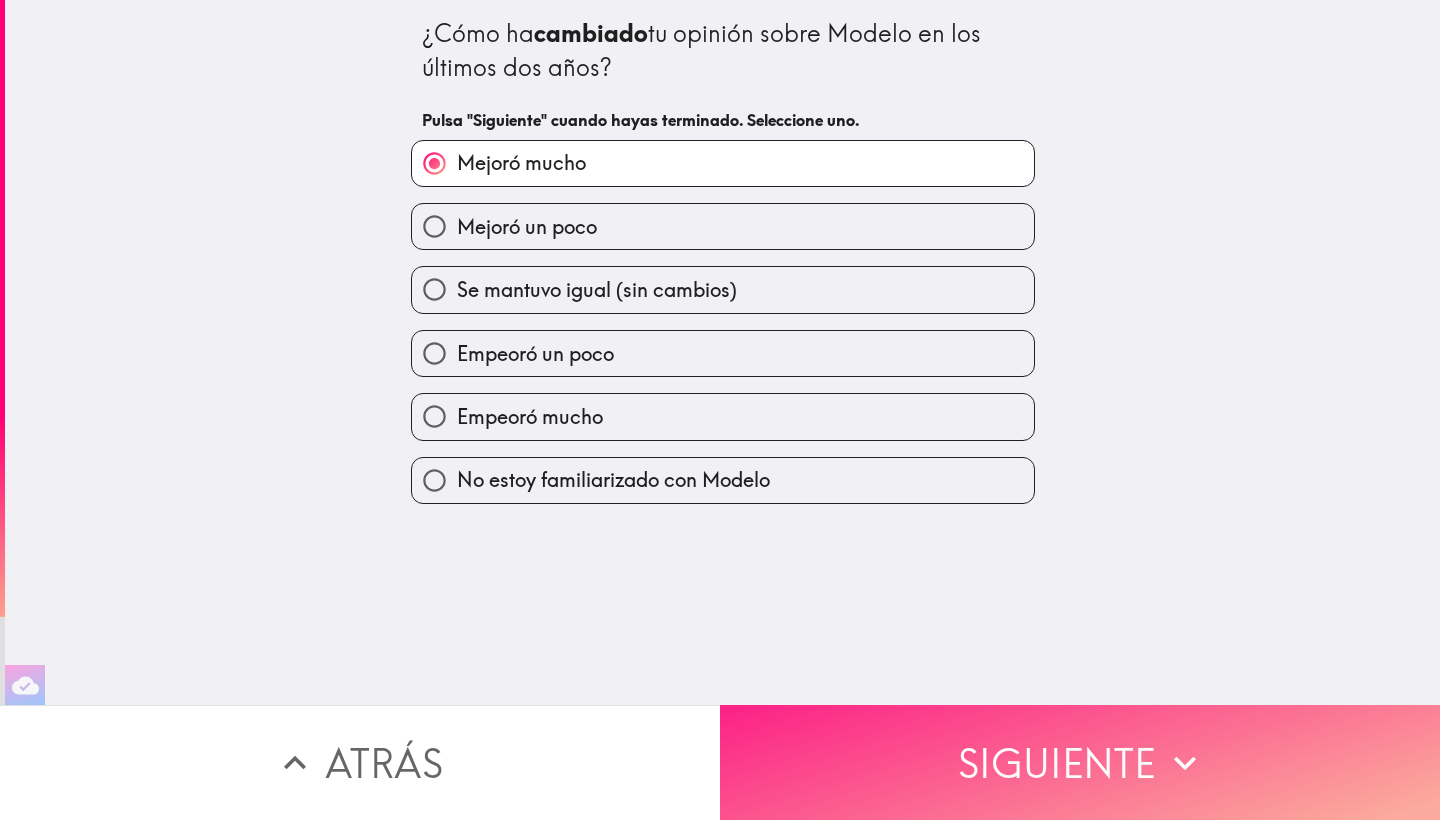 click on "Siguiente" at bounding box center [1080, 762] 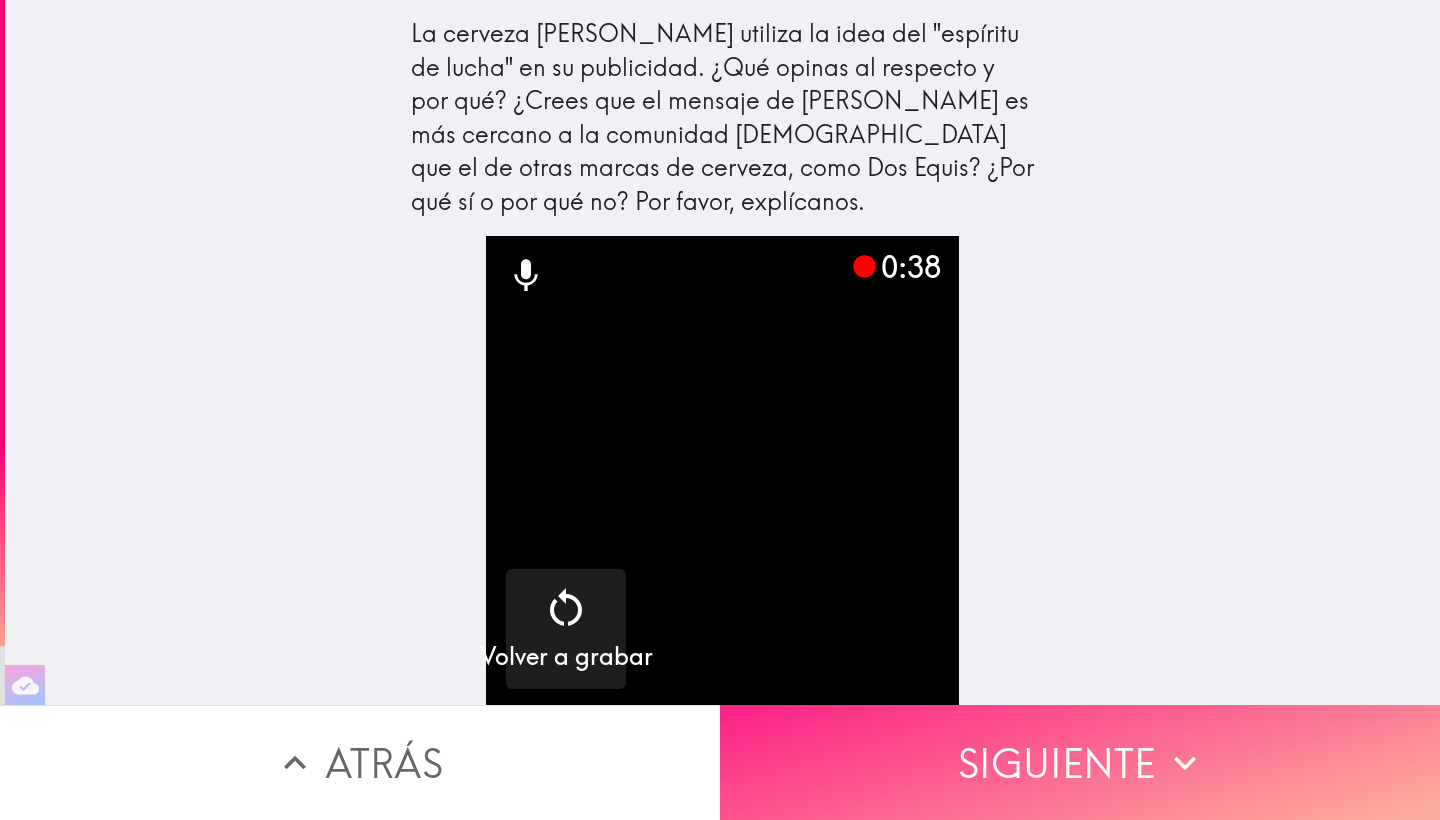 click on "Siguiente" at bounding box center (1080, 762) 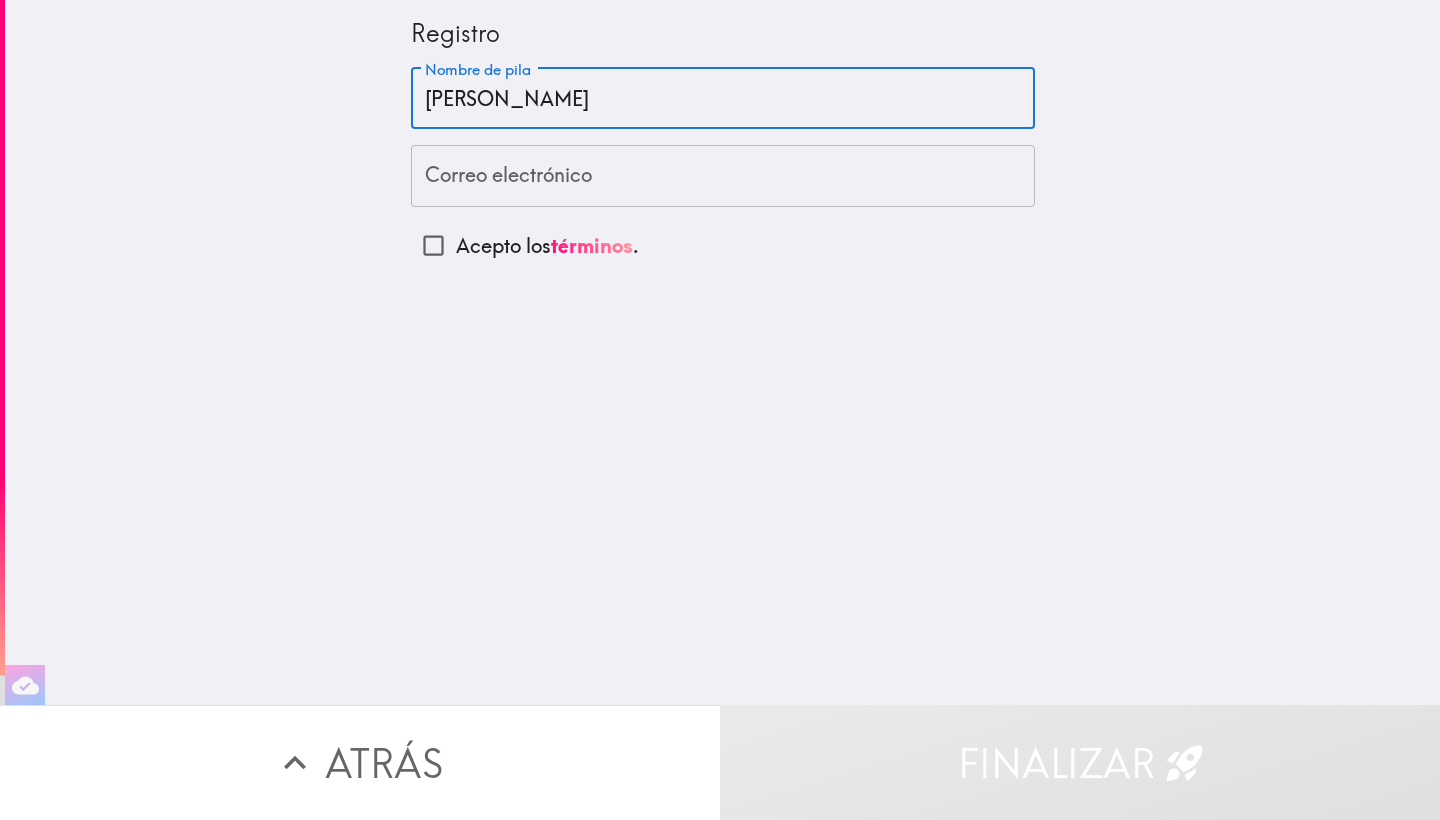 type on "[PERSON_NAME]" 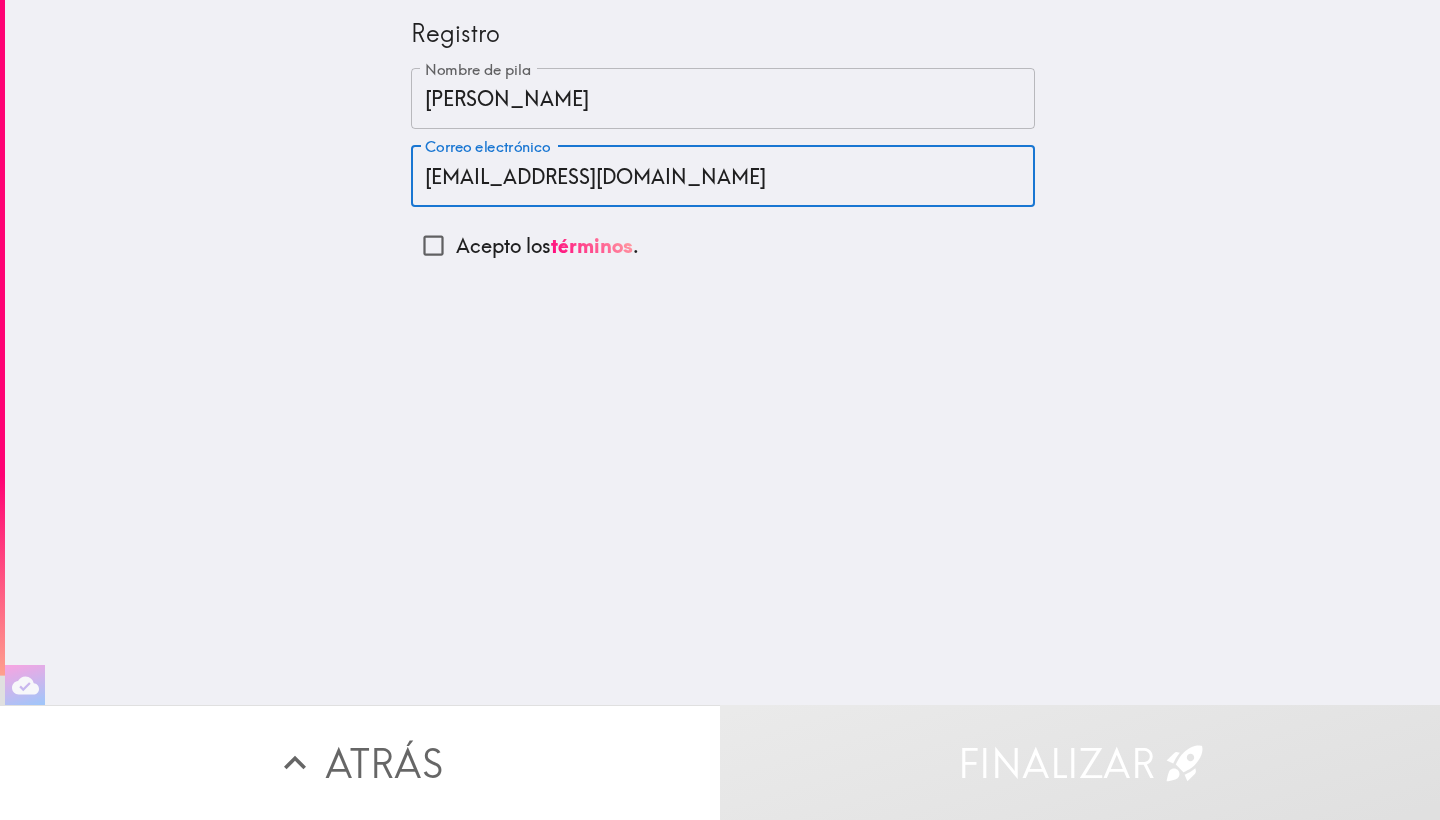 type on "[EMAIL_ADDRESS][DOMAIN_NAME]" 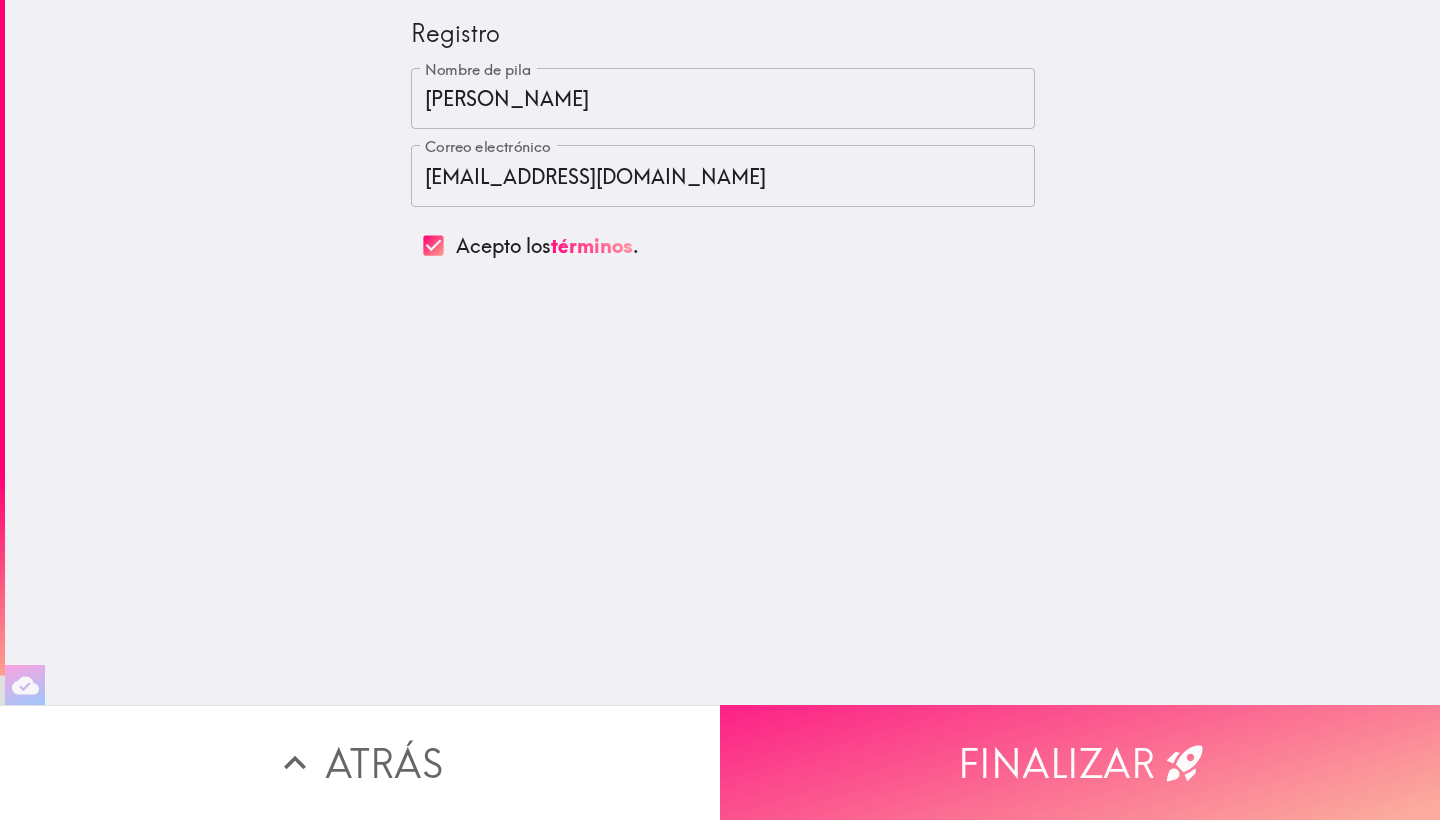 click on "Finalizar" at bounding box center (1080, 762) 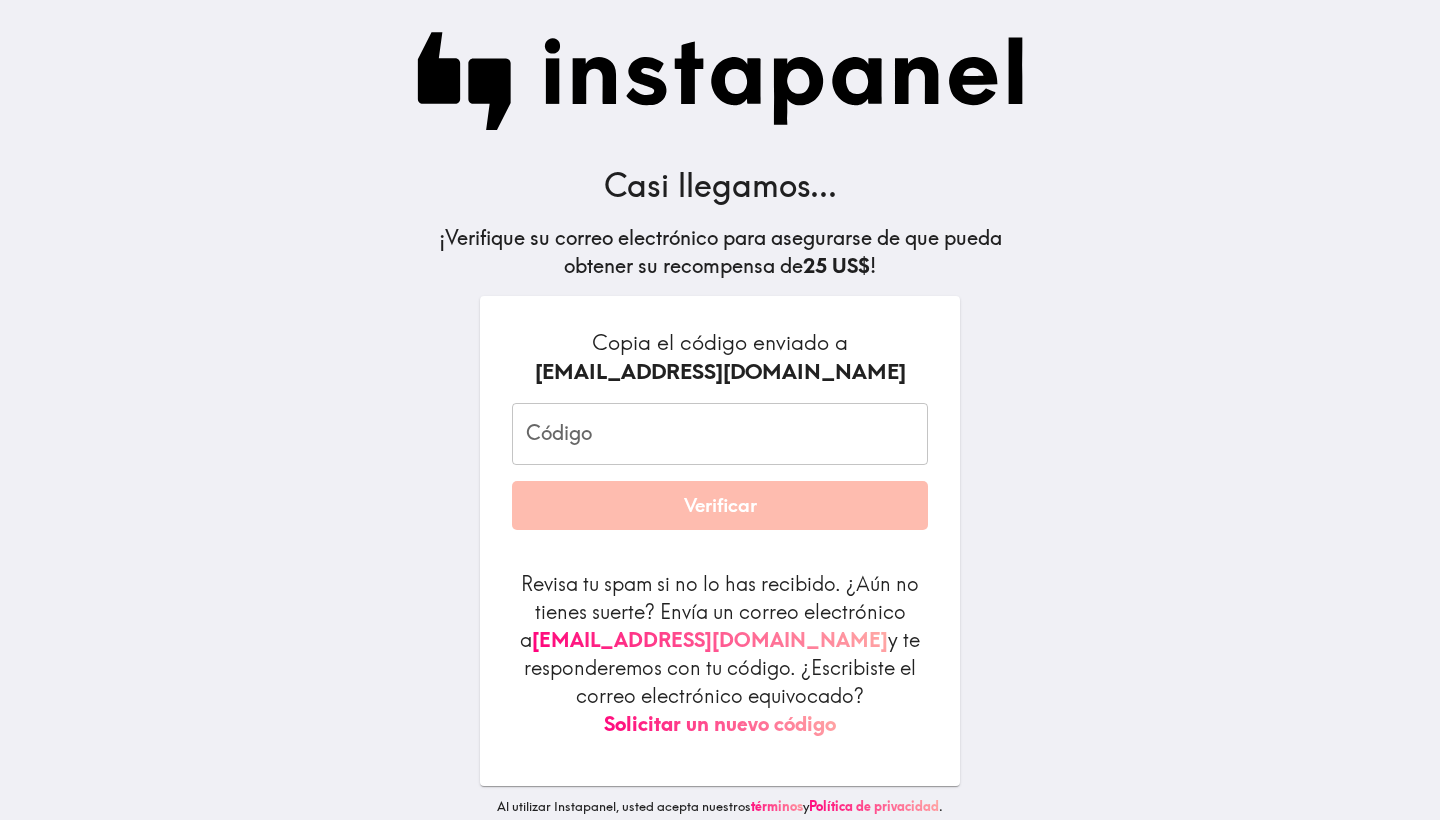 click on "Código" at bounding box center (720, 434) 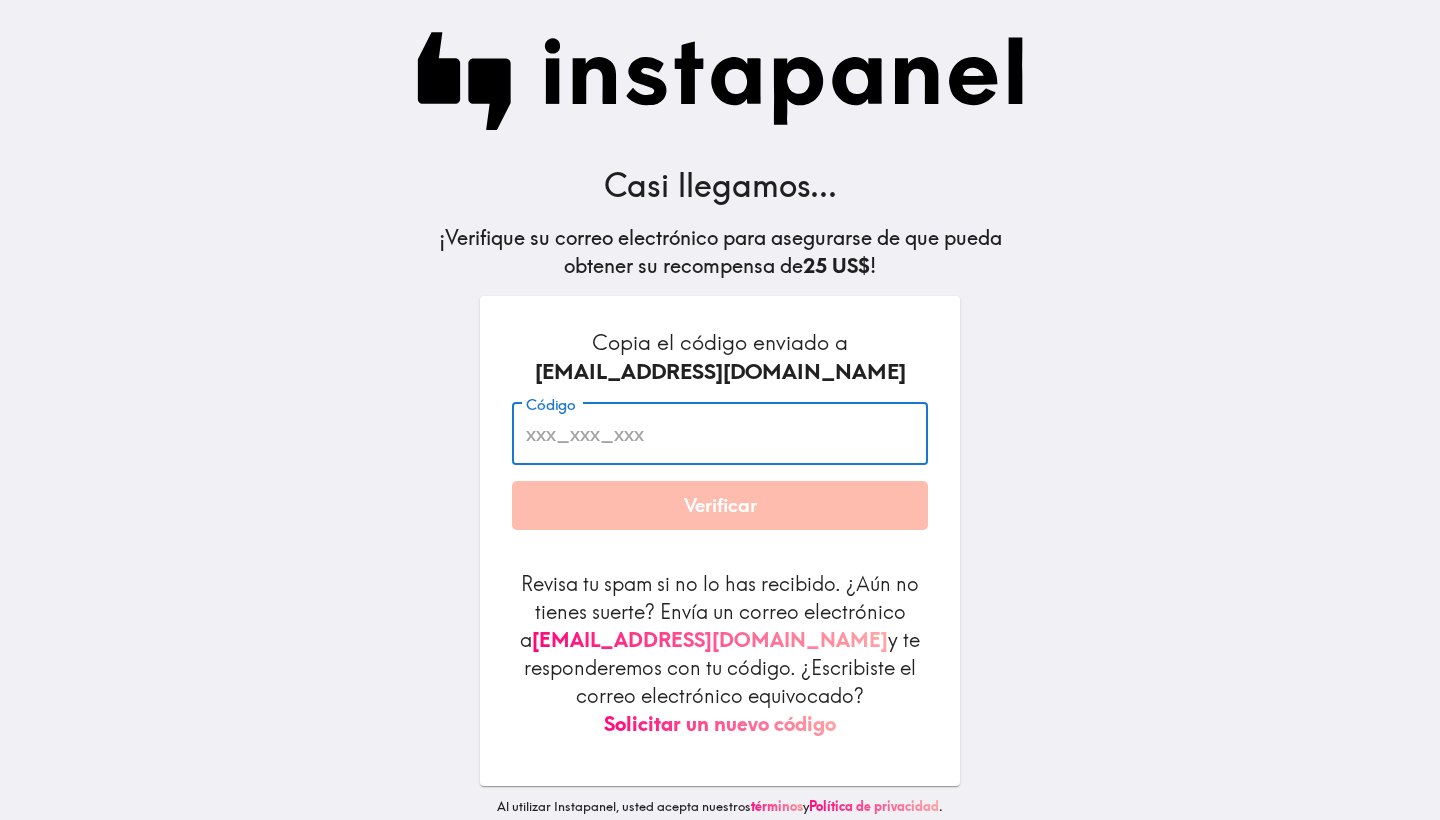 click on "Código" at bounding box center [720, 434] 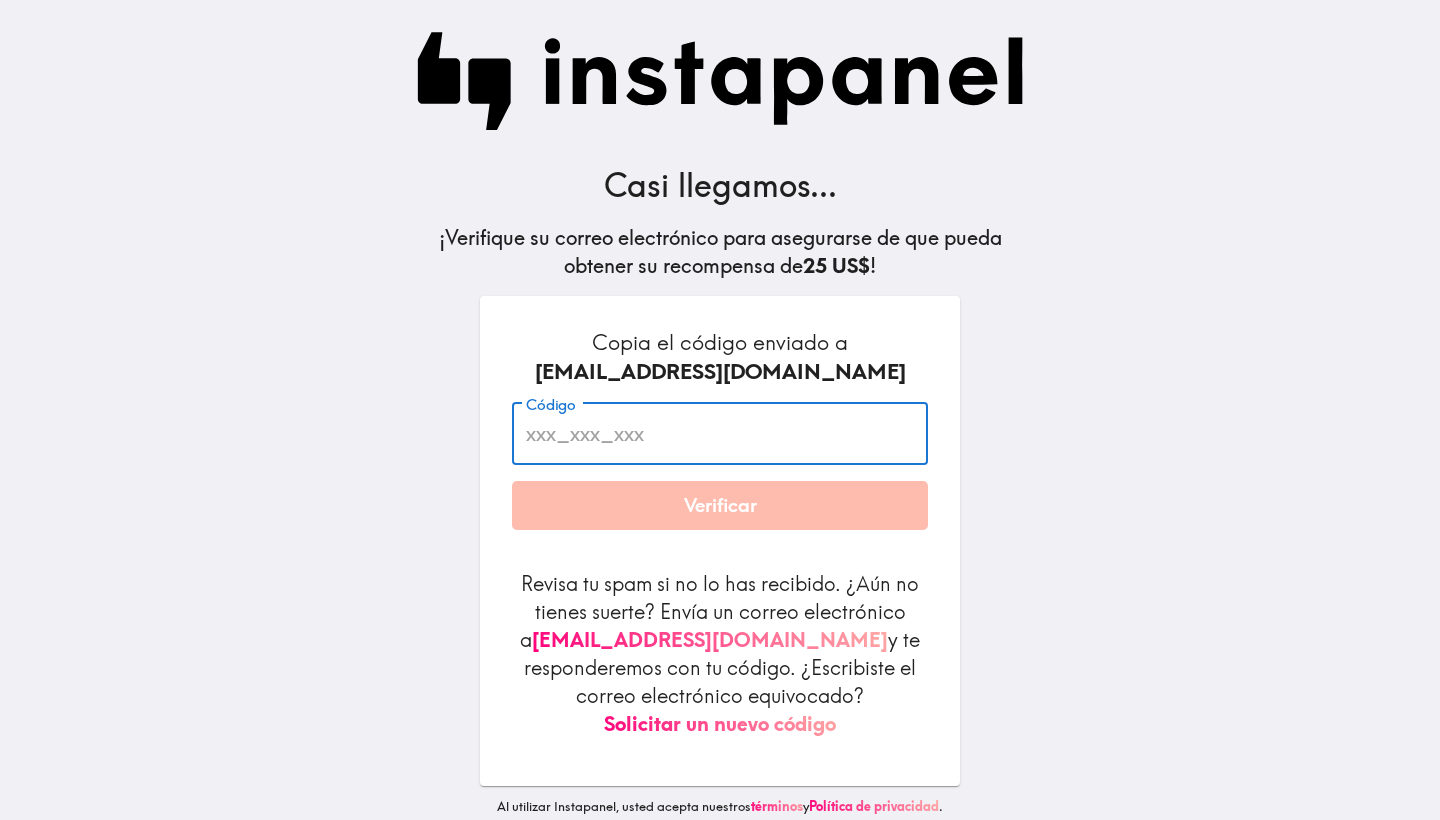 paste on "R7b_gp3_PmM" 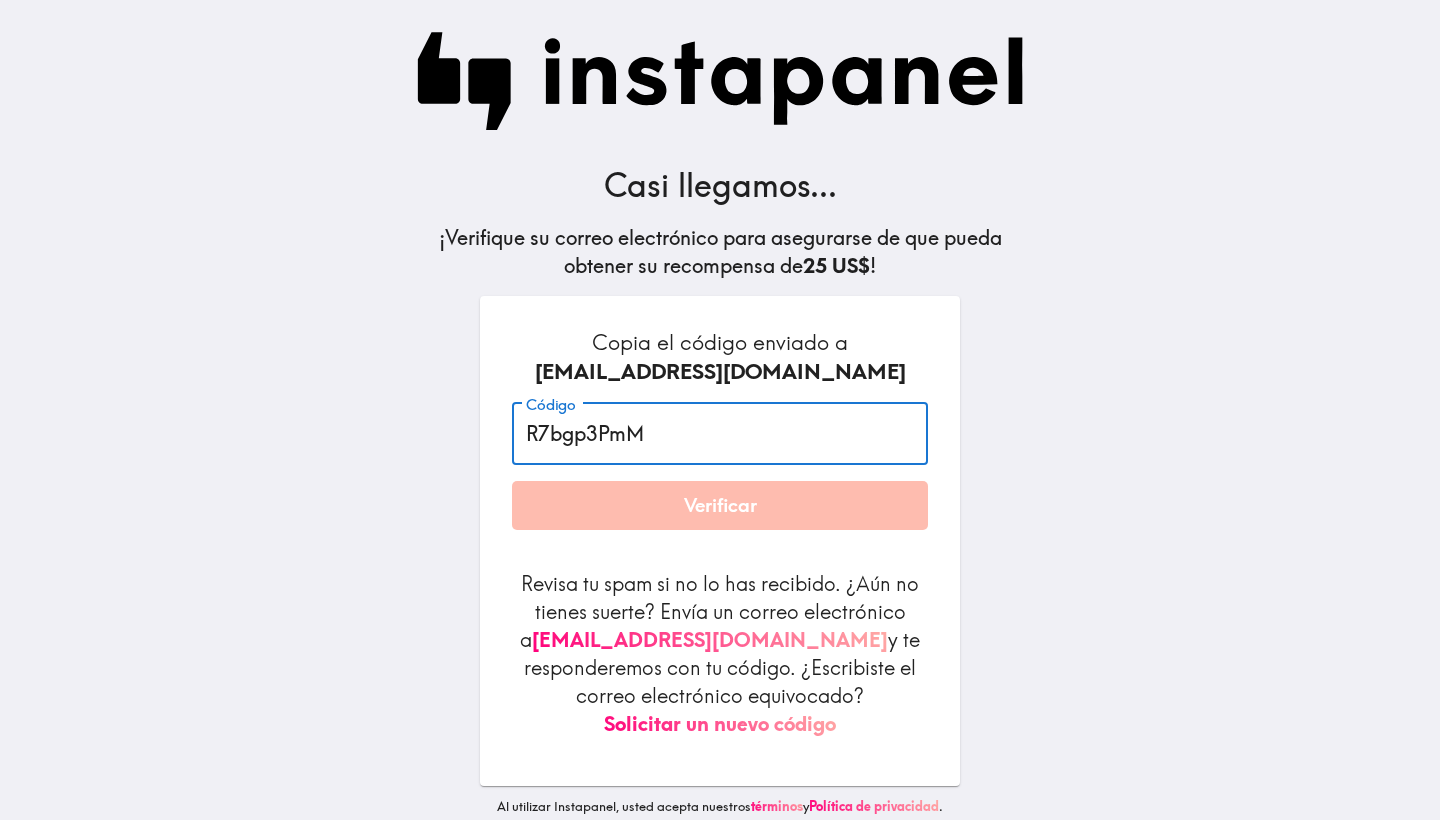 click on "R7bgp3PmM" at bounding box center [720, 434] 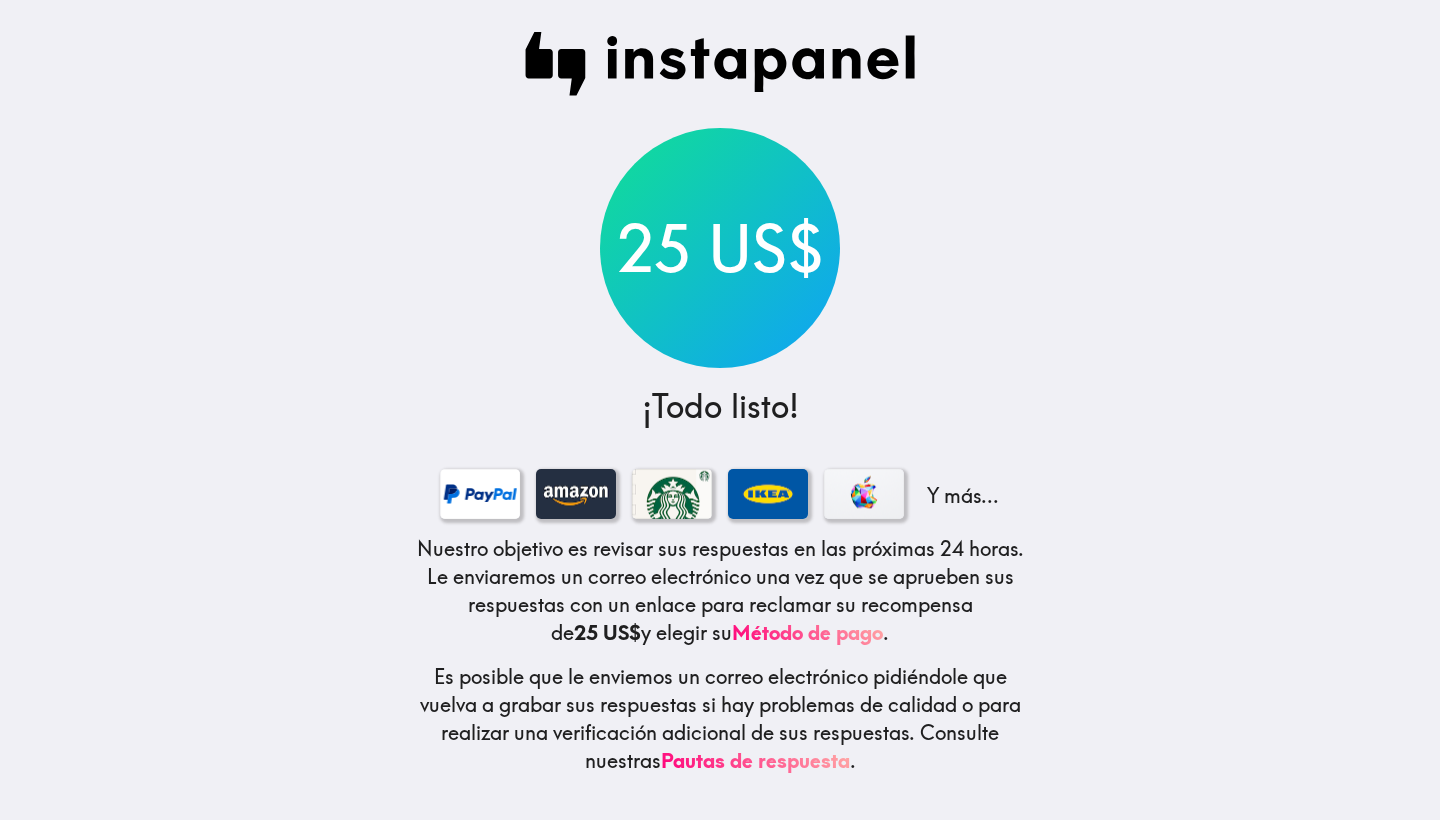scroll, scrollTop: 0, scrollLeft: 0, axis: both 